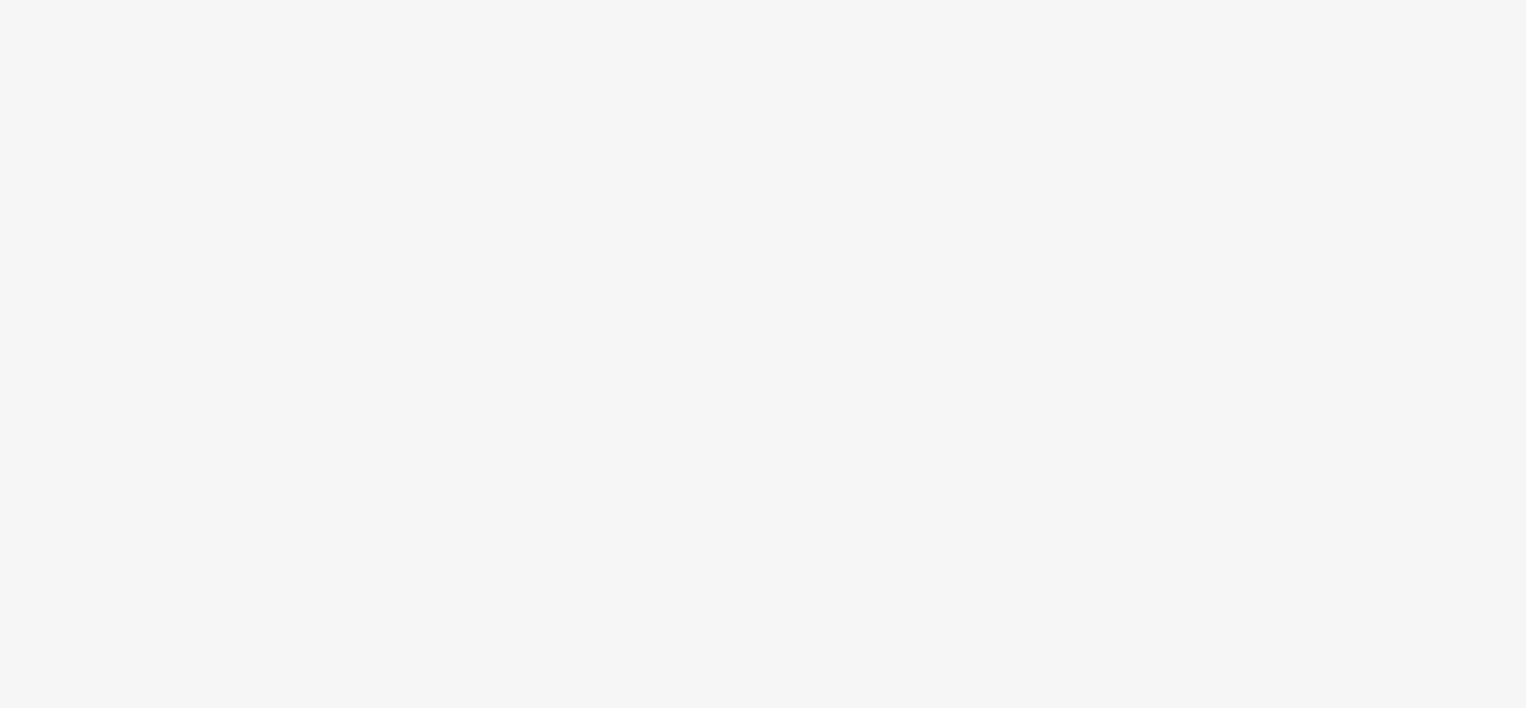 scroll, scrollTop: 0, scrollLeft: 0, axis: both 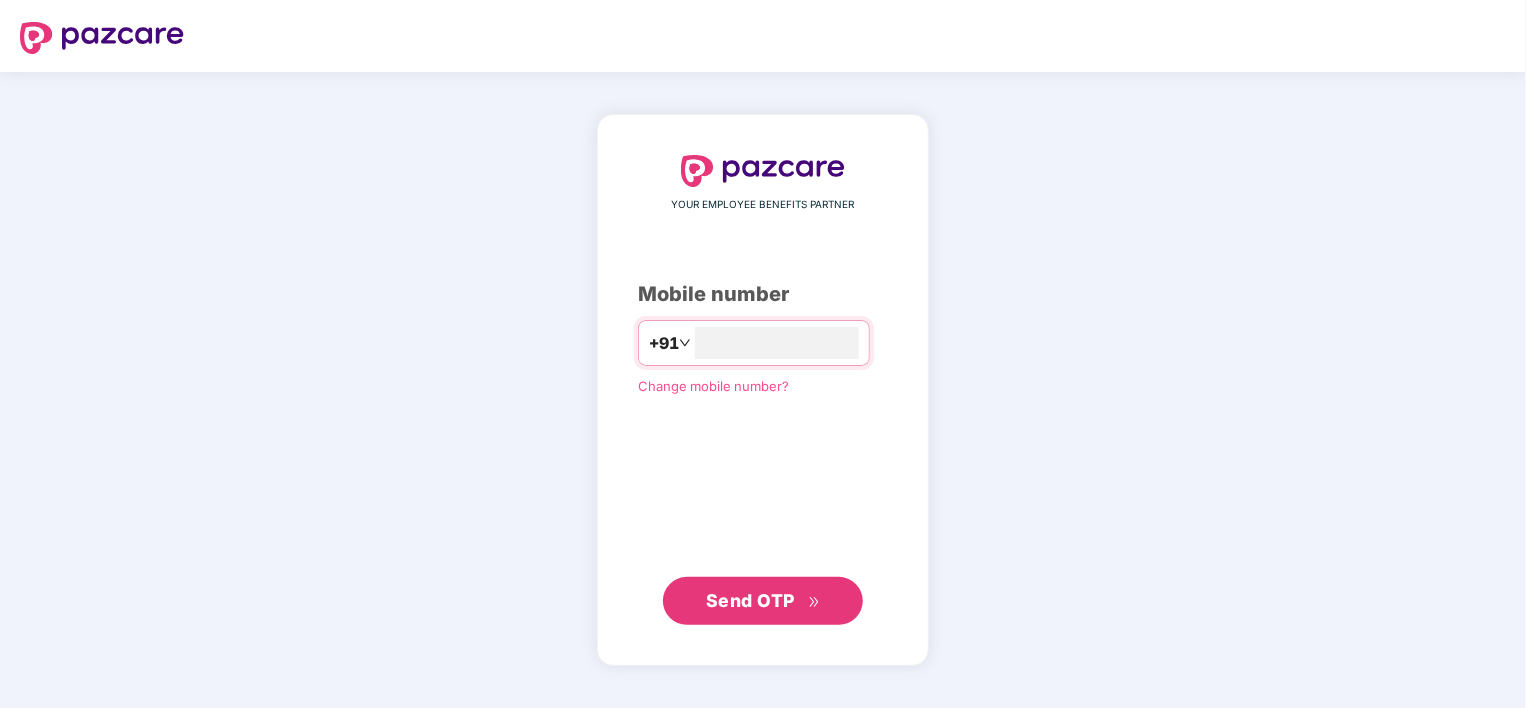 type on "**********" 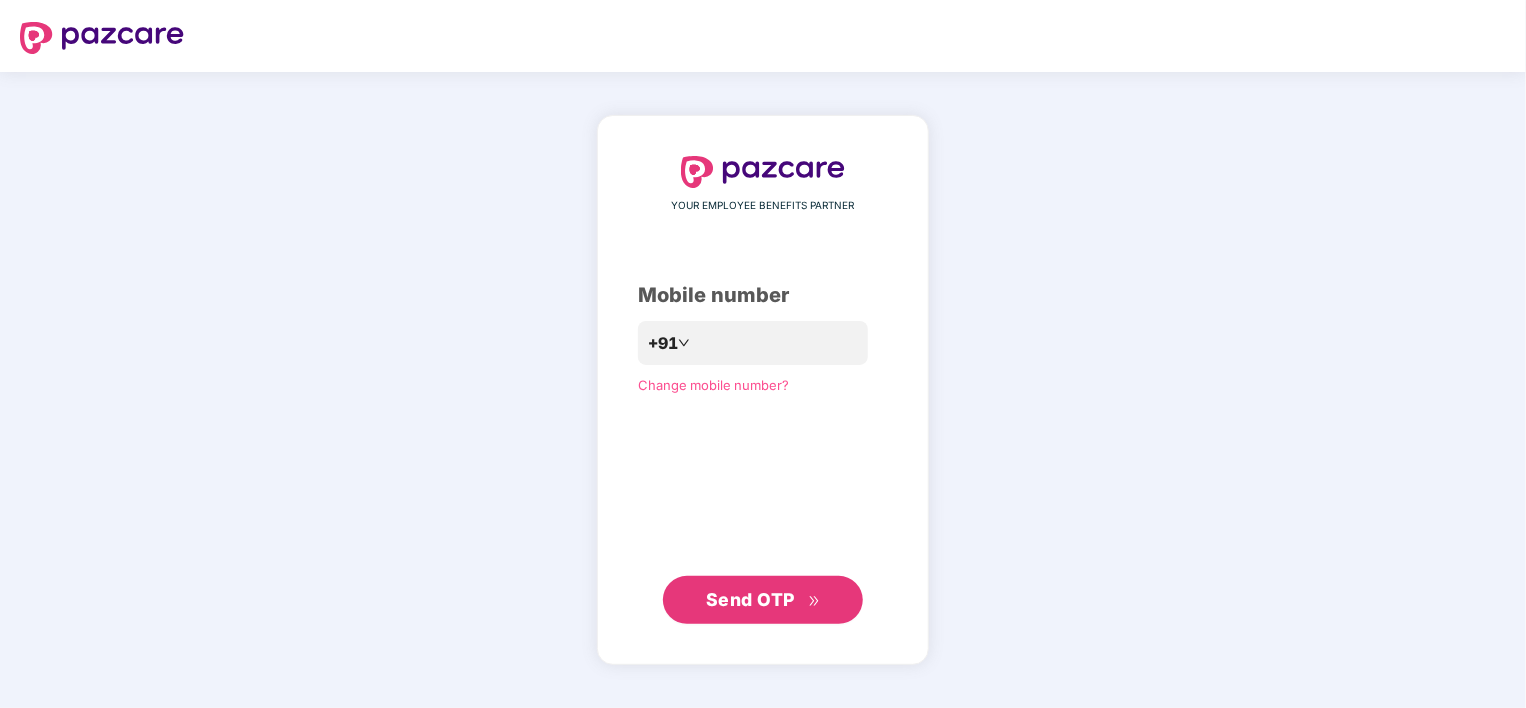click on "YOUR EMPLOYEE BENEFITS PARTNER Mobile number [PHONE] Change mobile number? Send OTP" at bounding box center [763, 390] 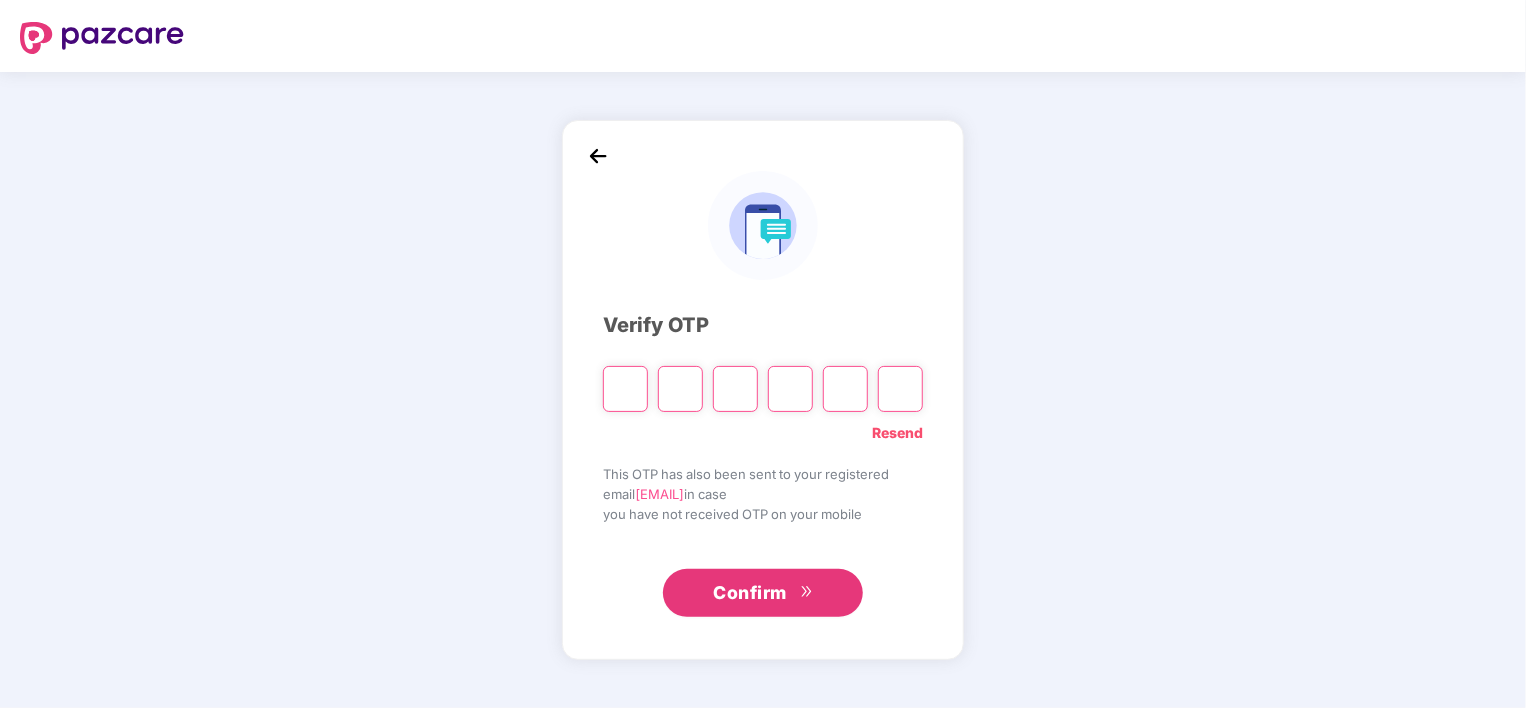 type on "*" 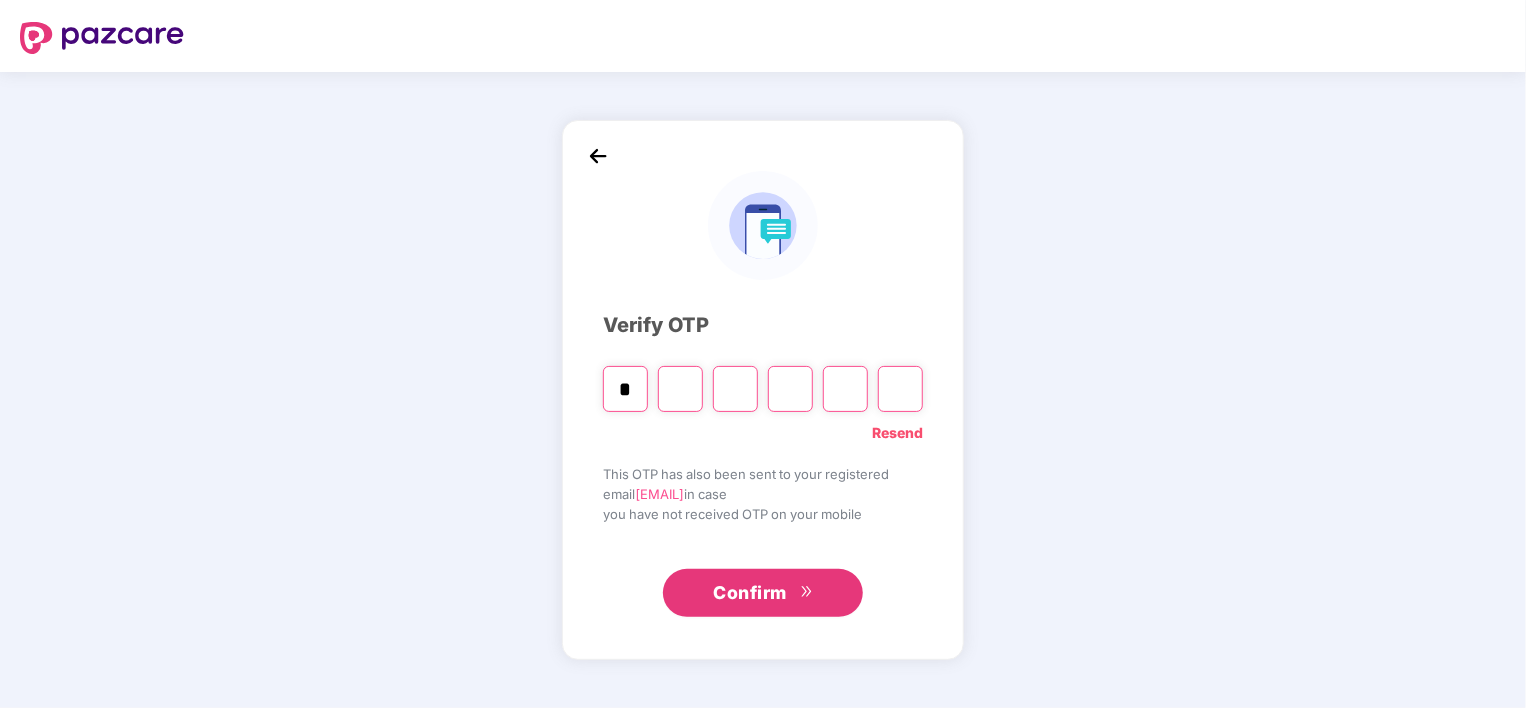 type on "*" 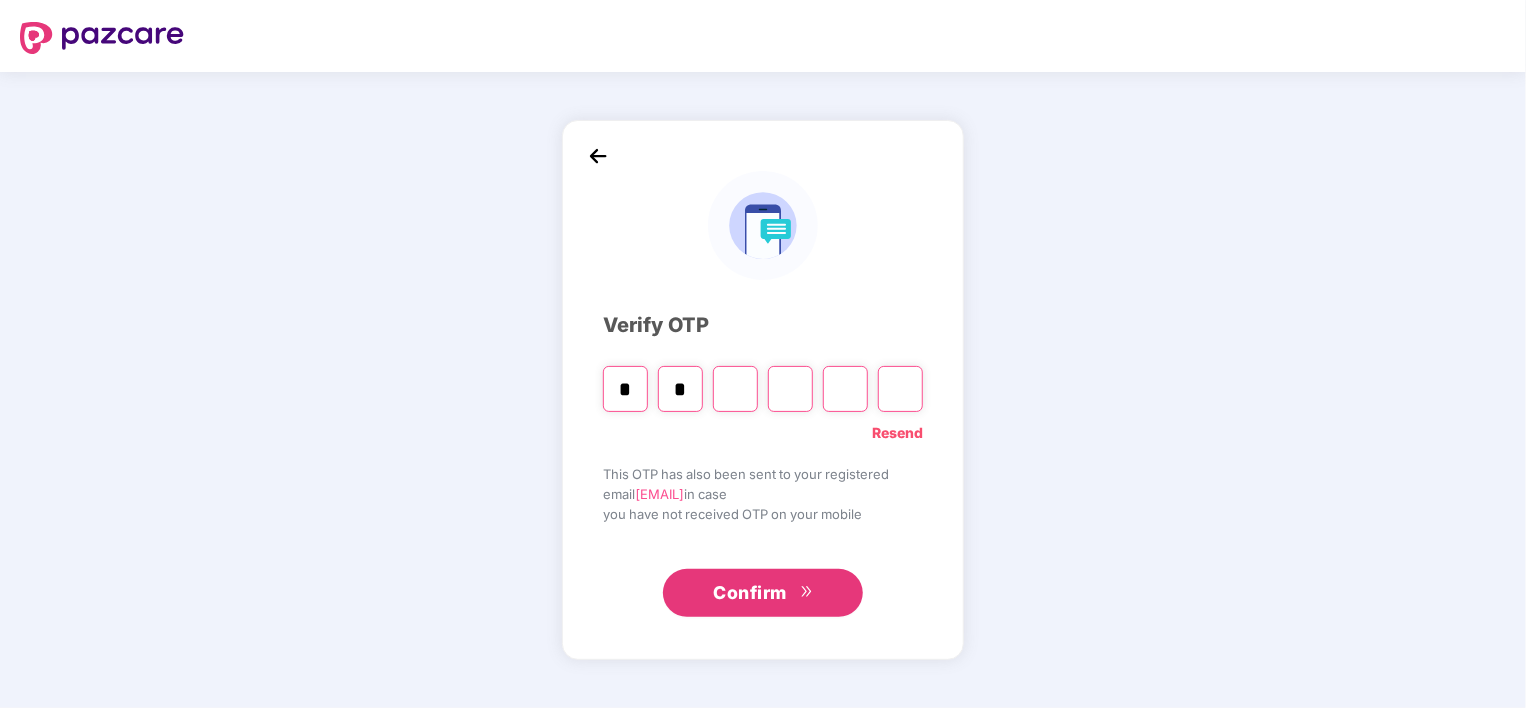 type on "*" 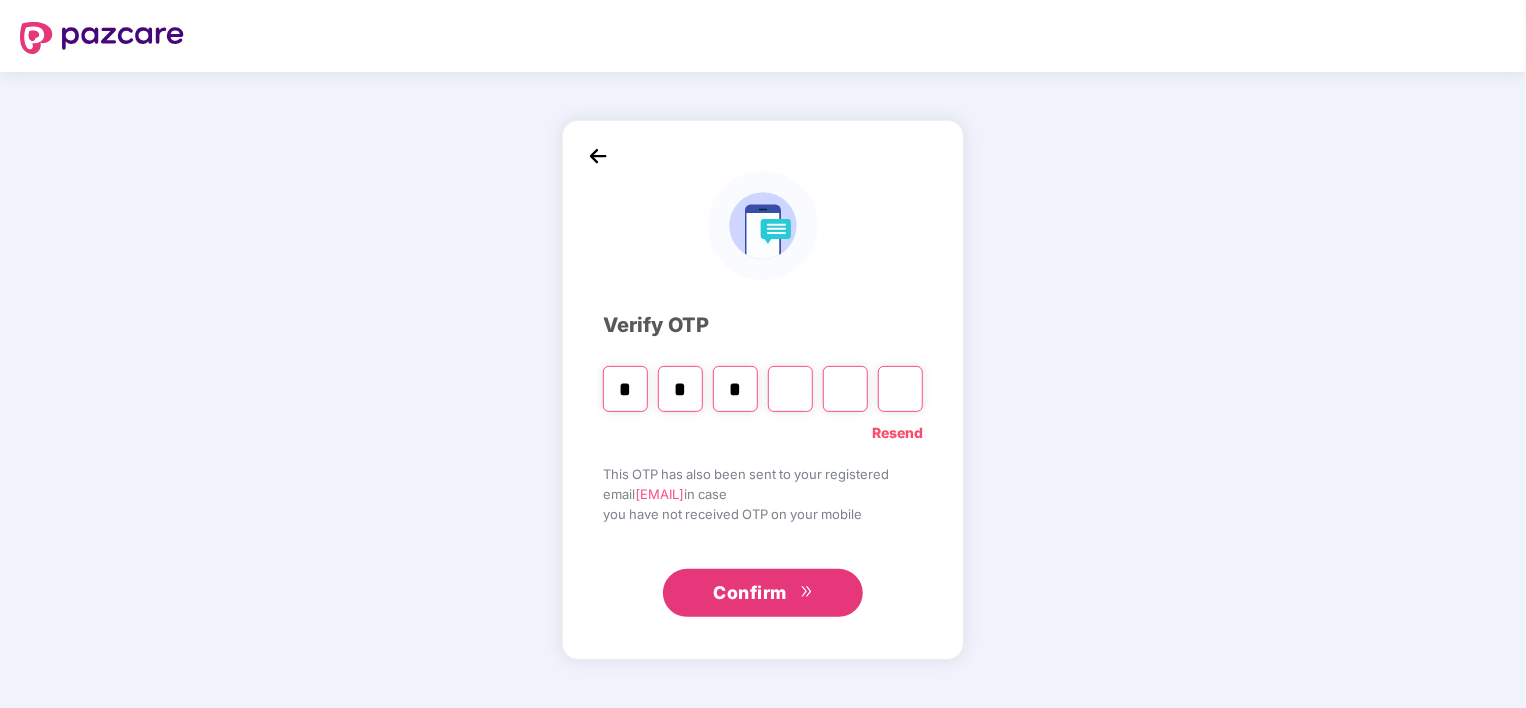 type on "*" 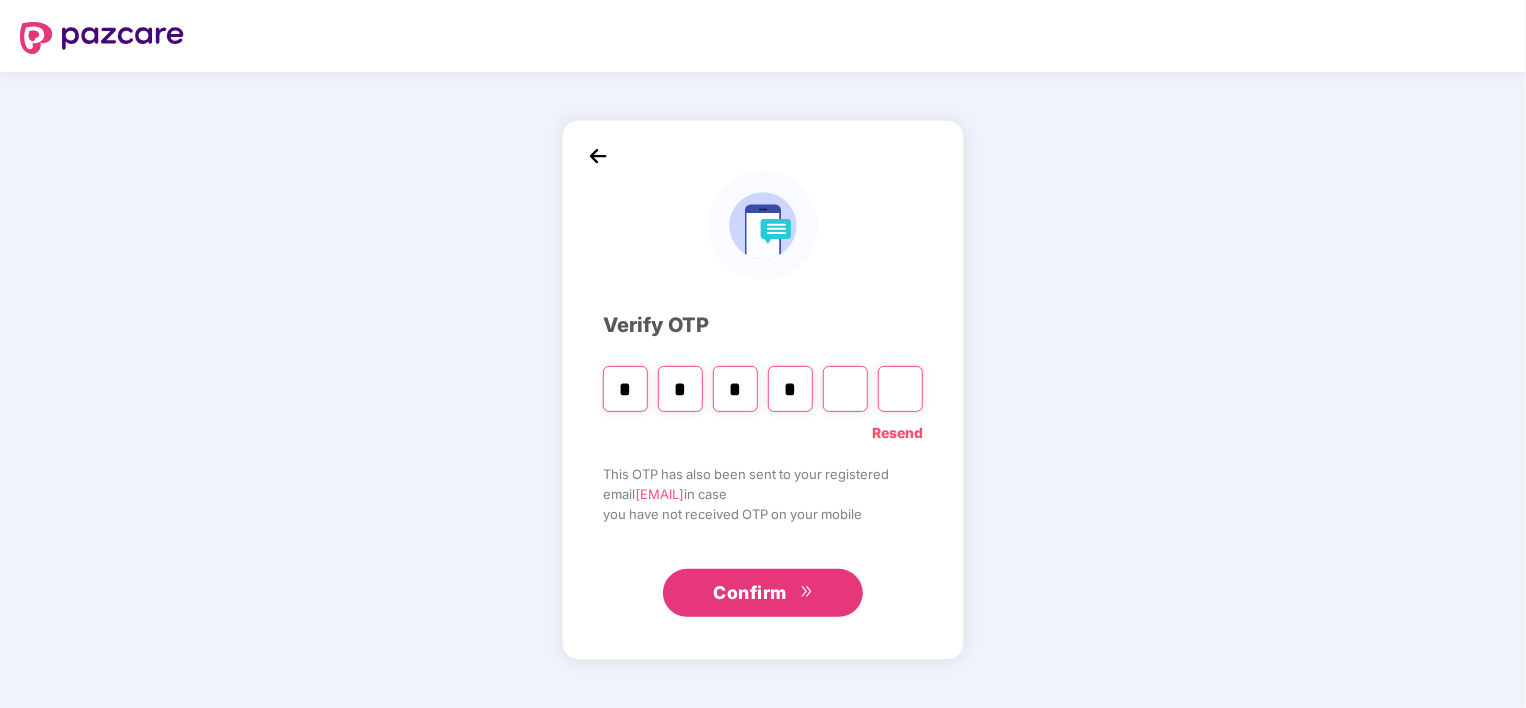 type on "*" 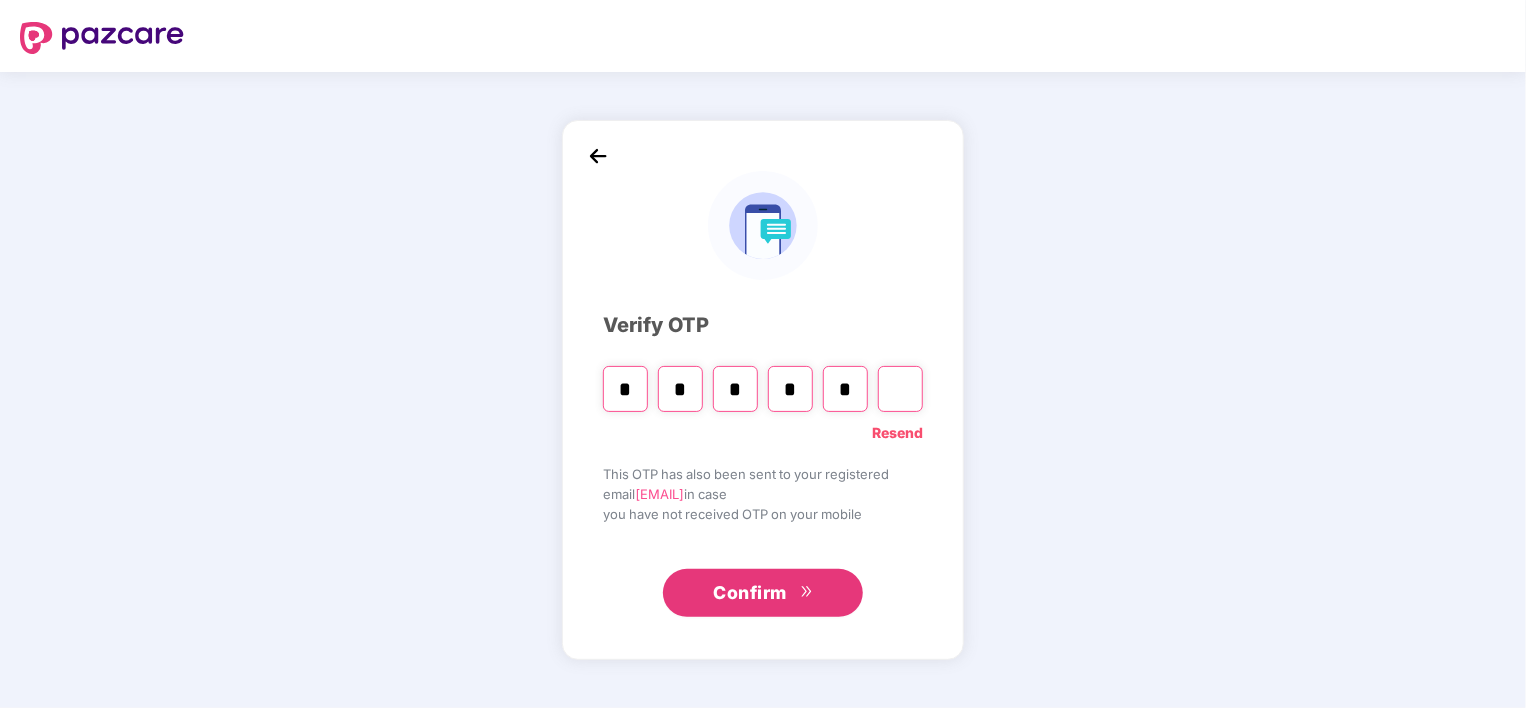type on "*" 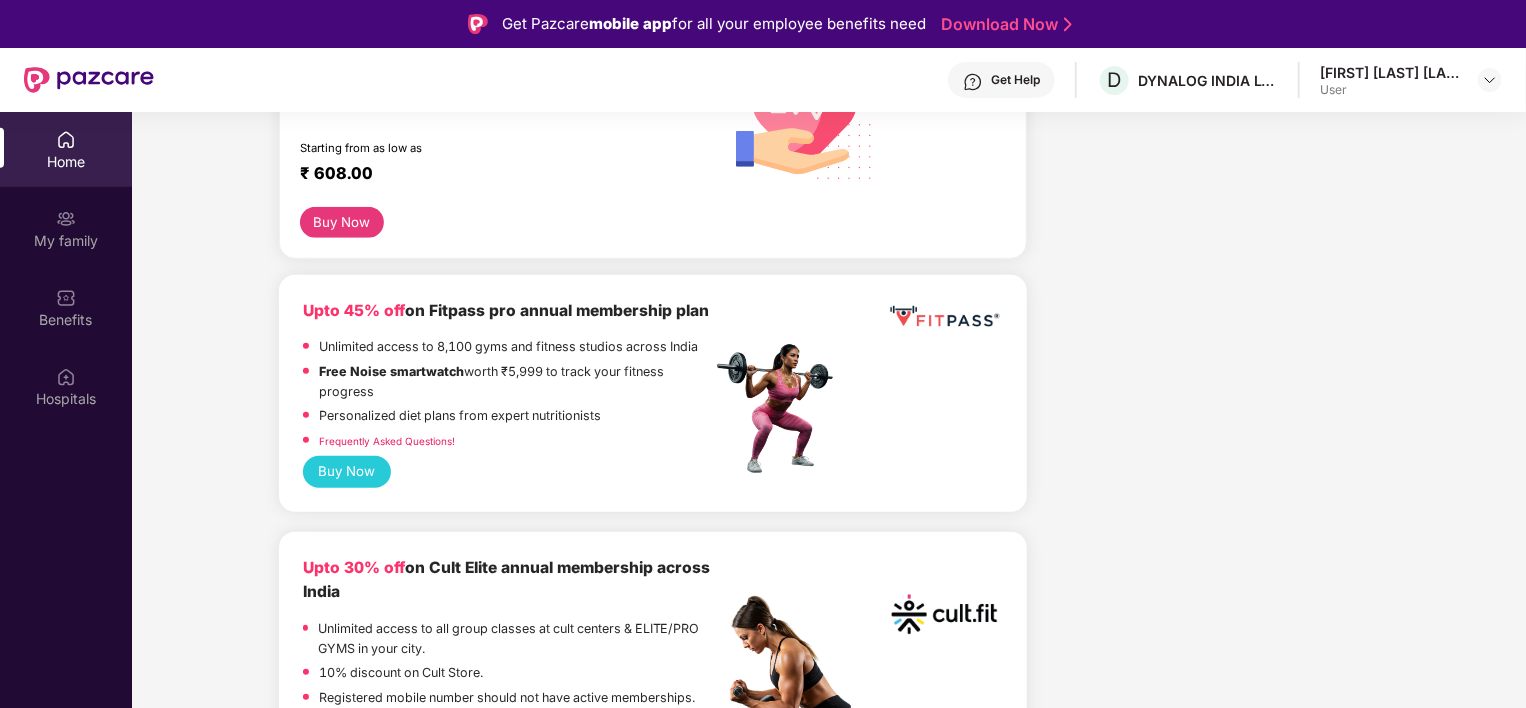 scroll, scrollTop: 770, scrollLeft: 0, axis: vertical 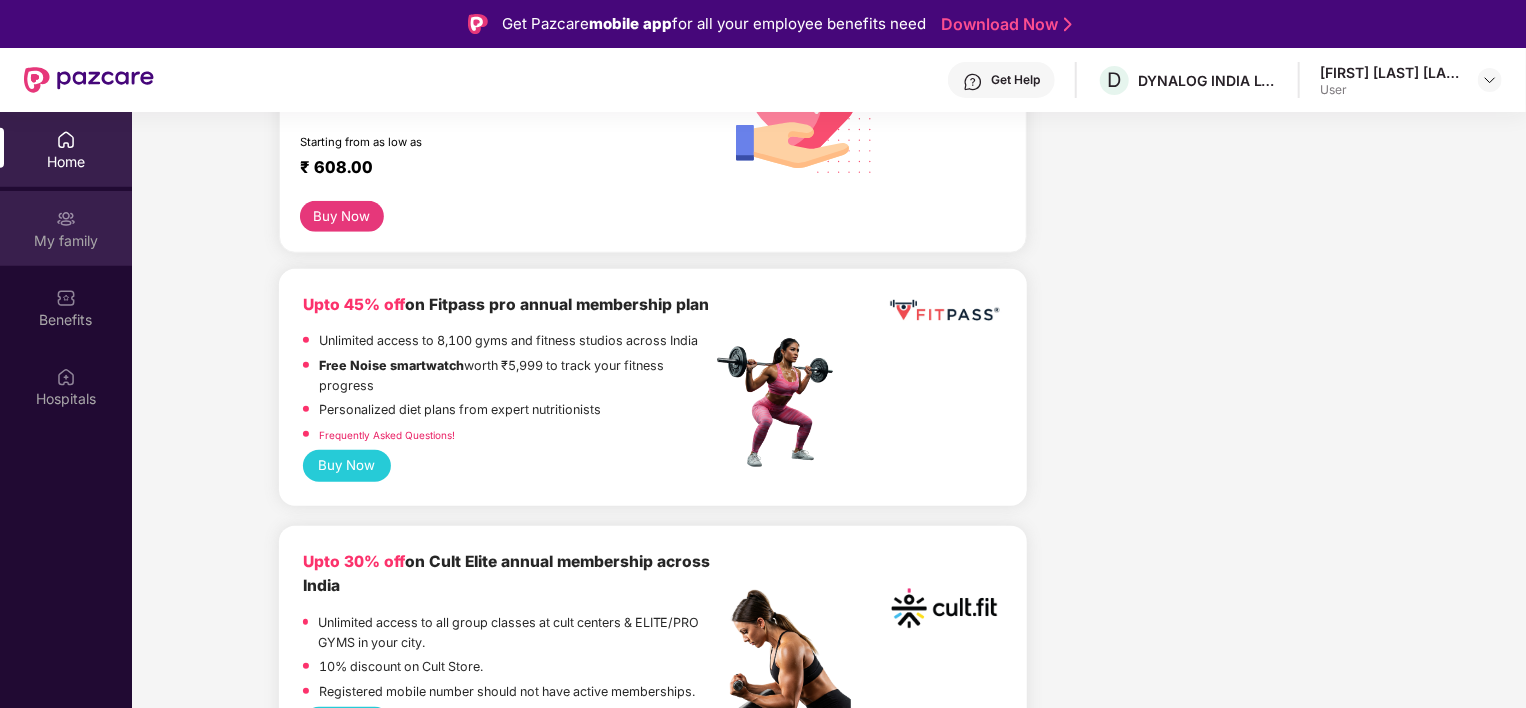 click on "My family" at bounding box center (66, 241) 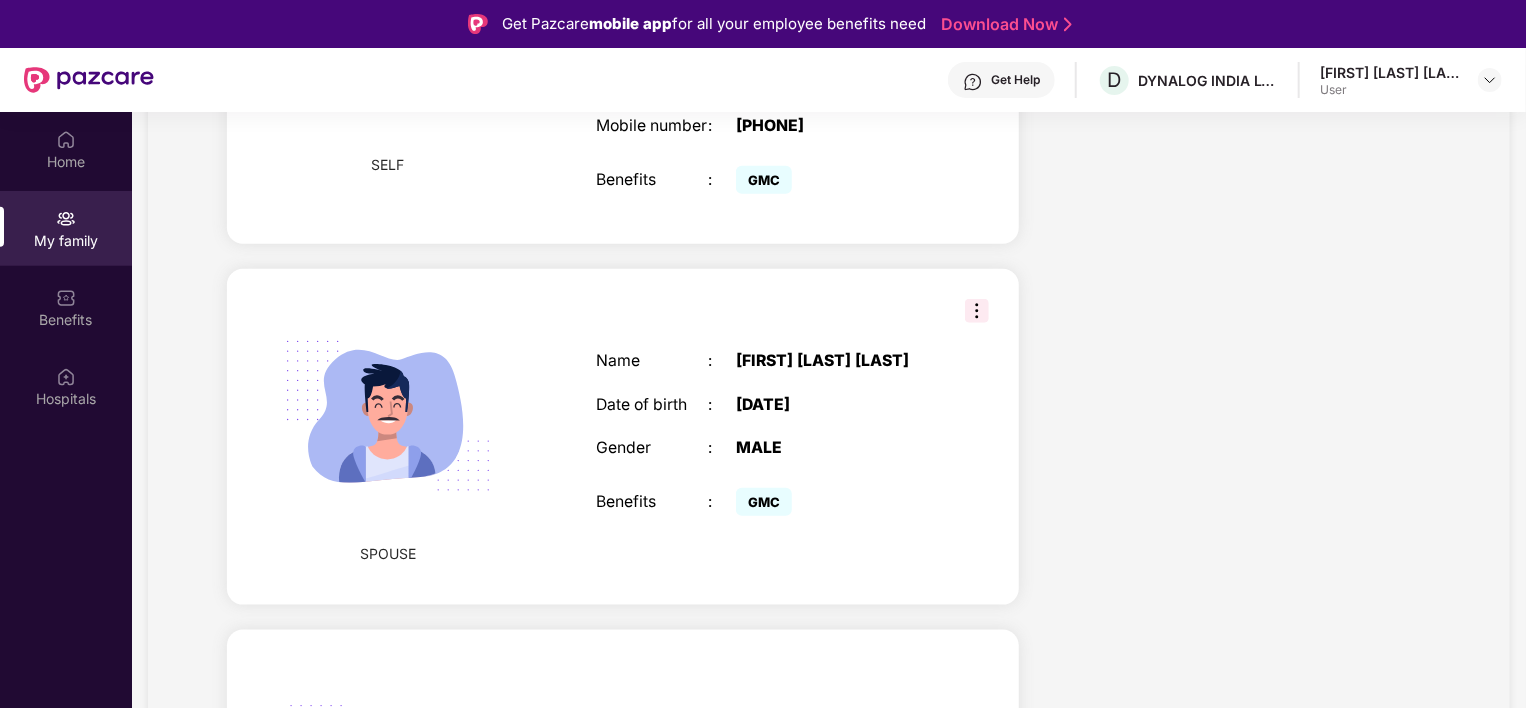 scroll, scrollTop: 1228, scrollLeft: 0, axis: vertical 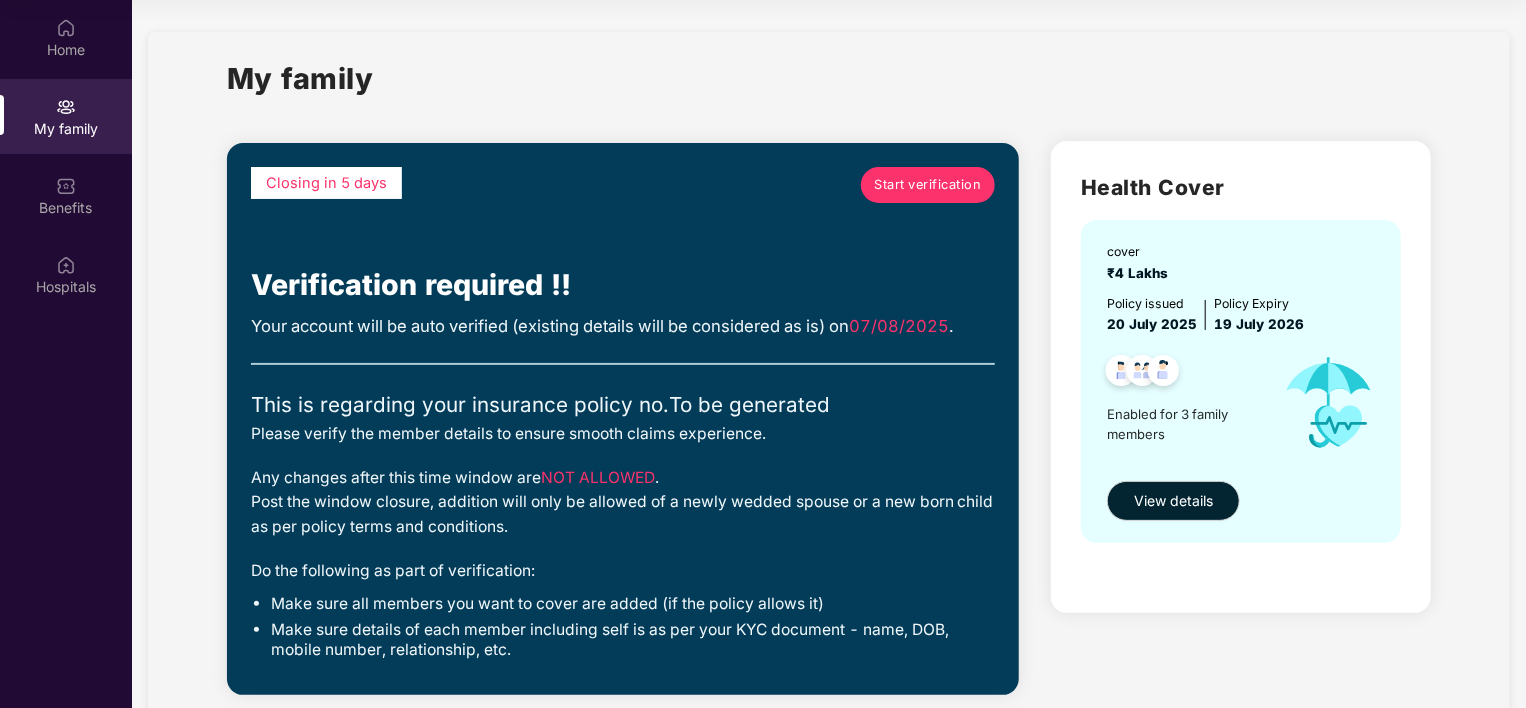 click on "Start verification" at bounding box center [928, 185] 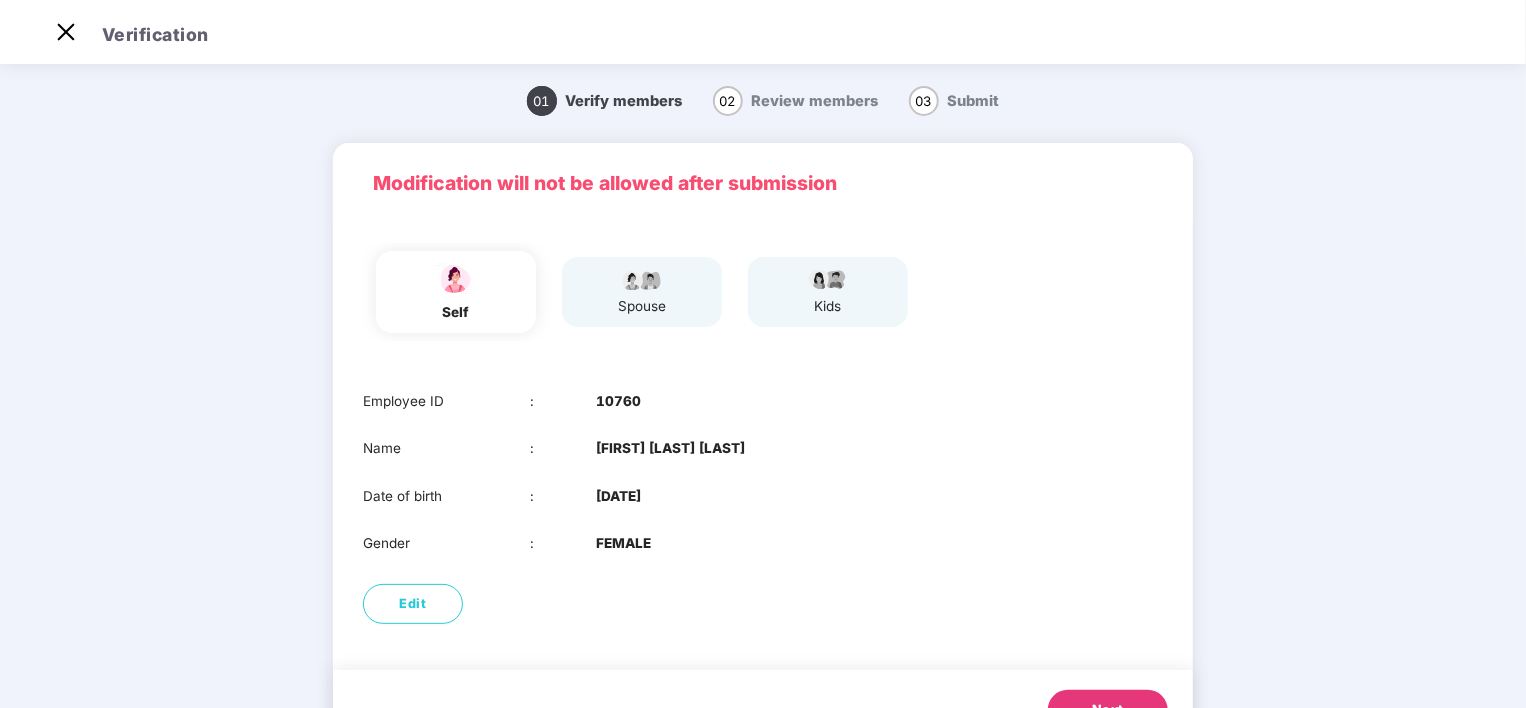 scroll, scrollTop: 48, scrollLeft: 0, axis: vertical 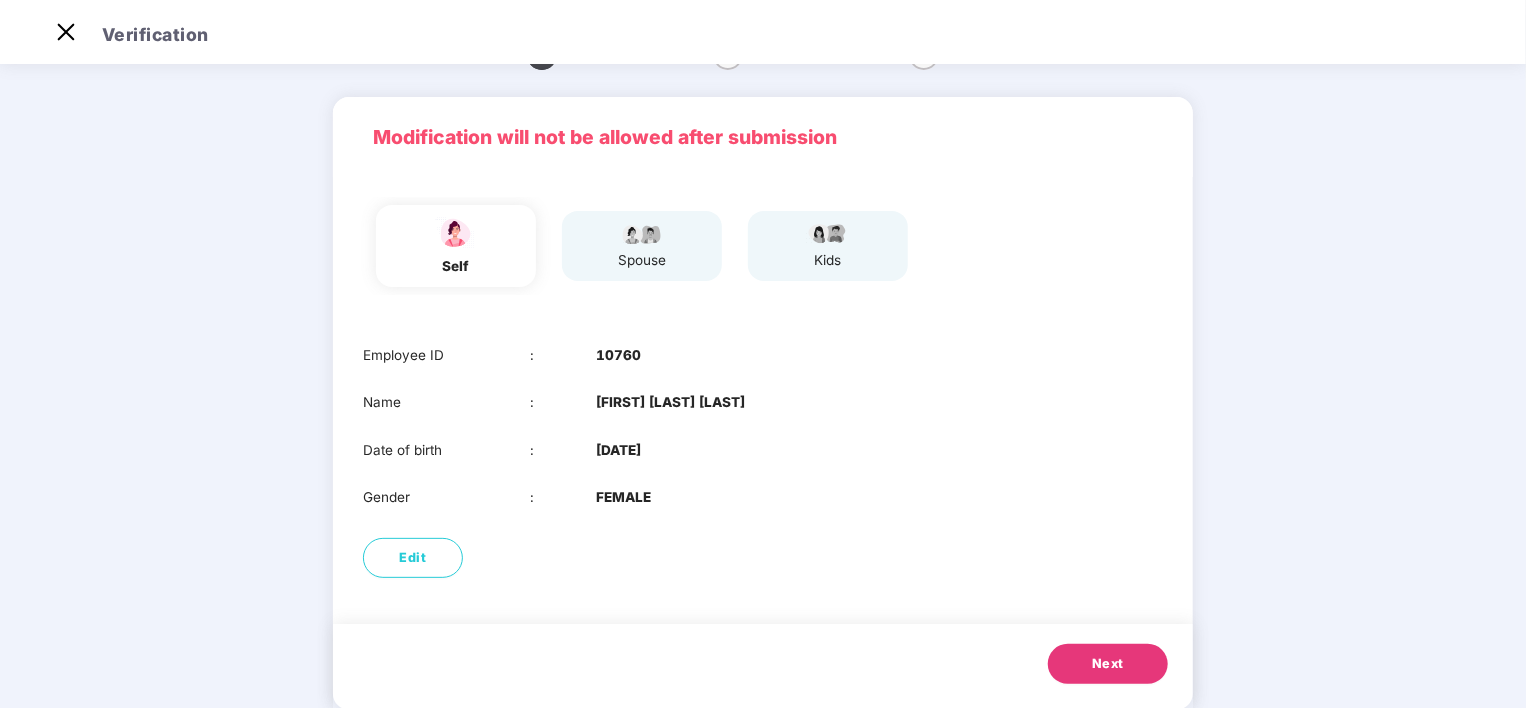click on "spouse" at bounding box center [634, 246] 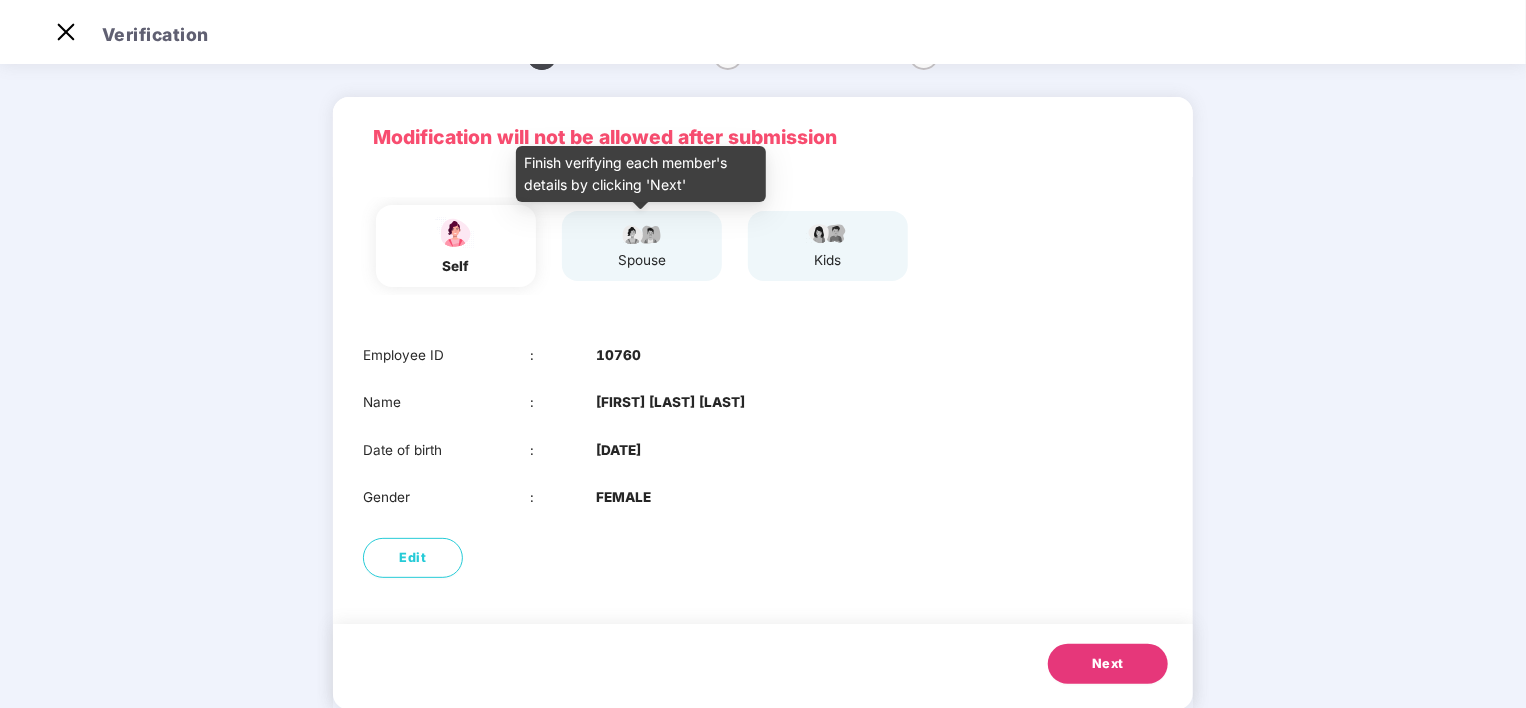 click on "spouse" at bounding box center (642, 260) 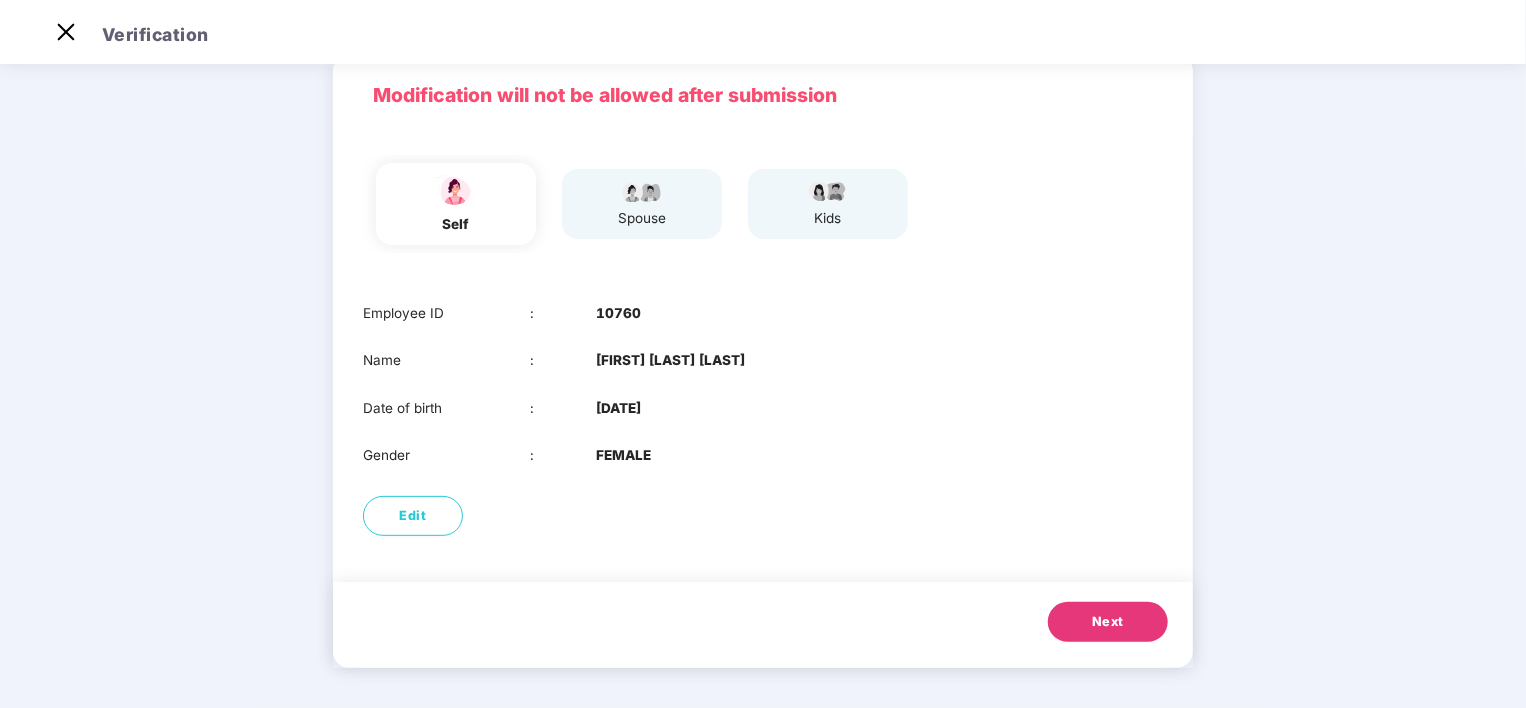 click on "Next" at bounding box center [1108, 622] 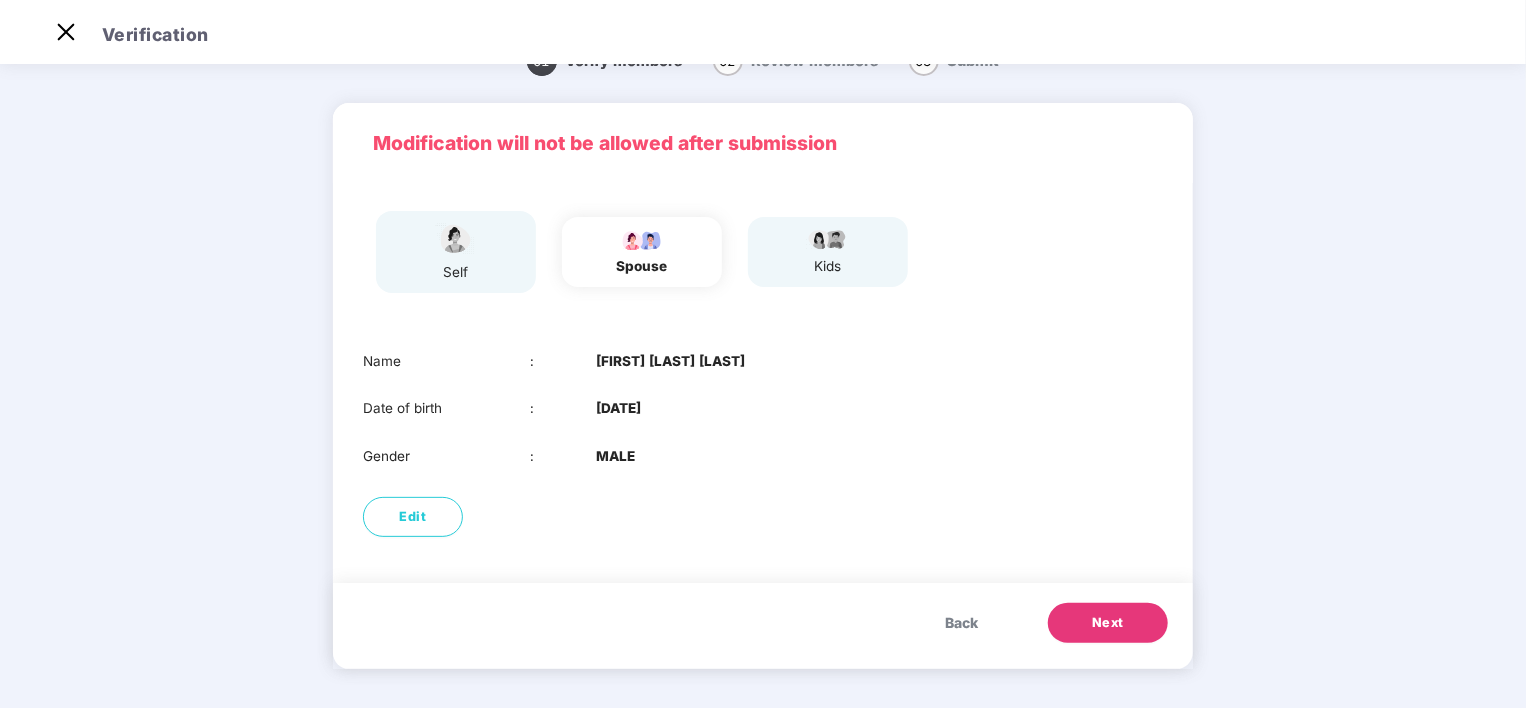 click on "Back Next" at bounding box center (763, 626) 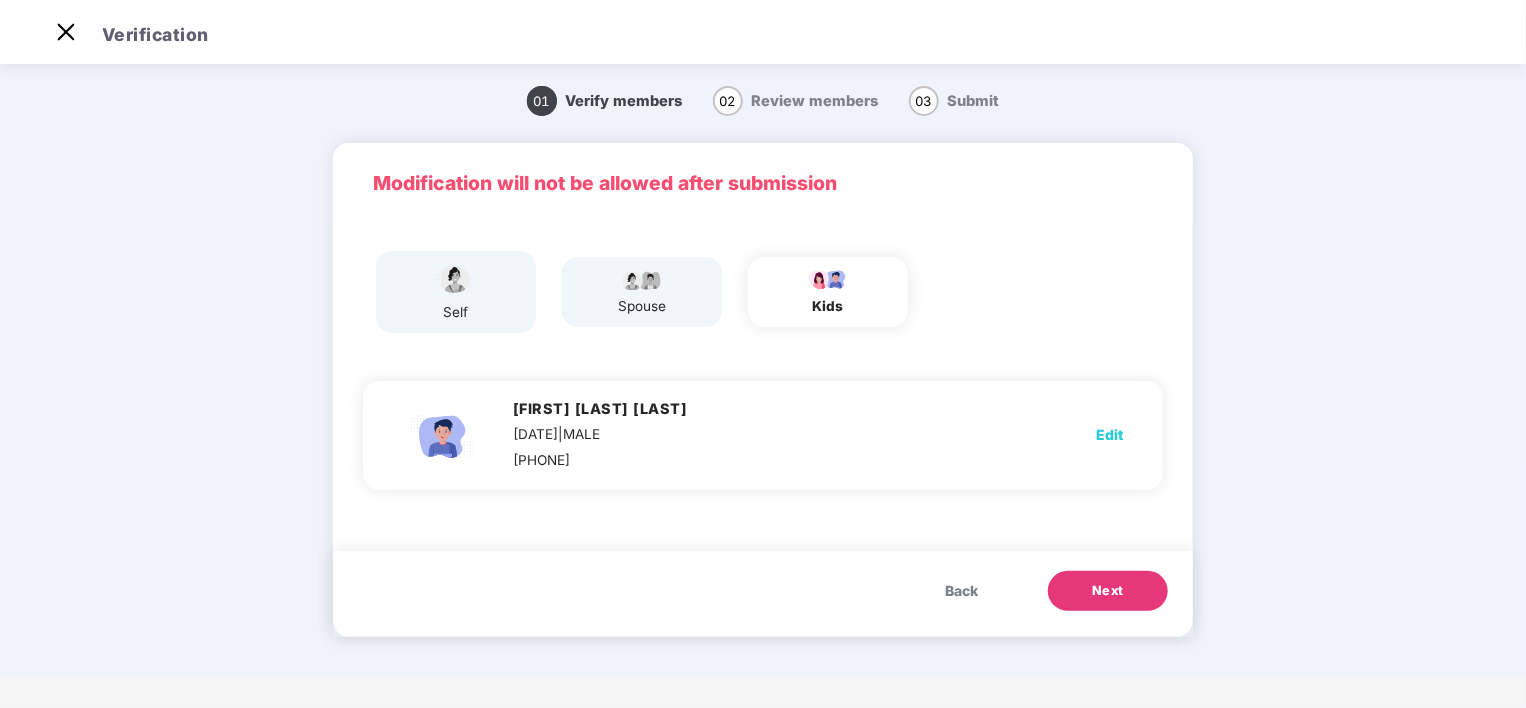 click on "Next" at bounding box center [1108, 591] 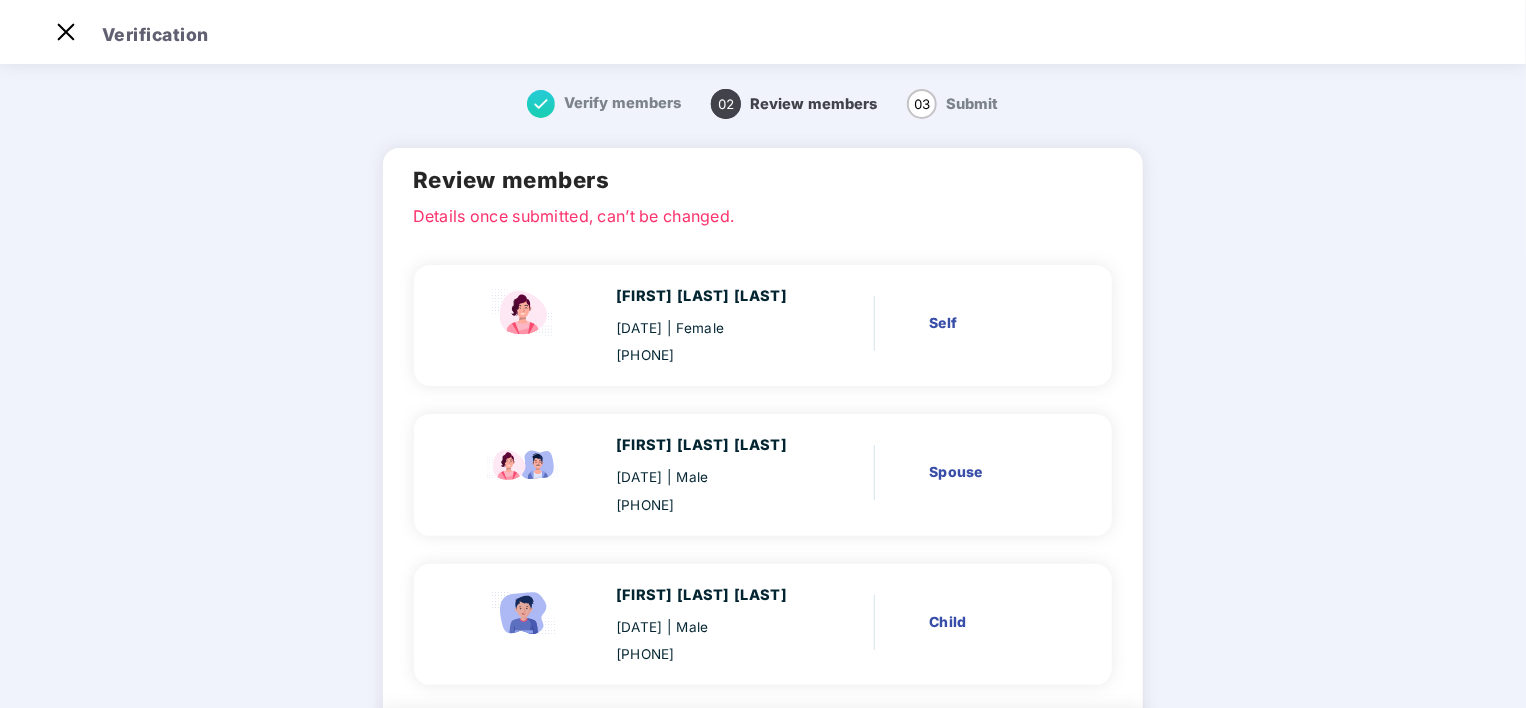 scroll, scrollTop: 146, scrollLeft: 0, axis: vertical 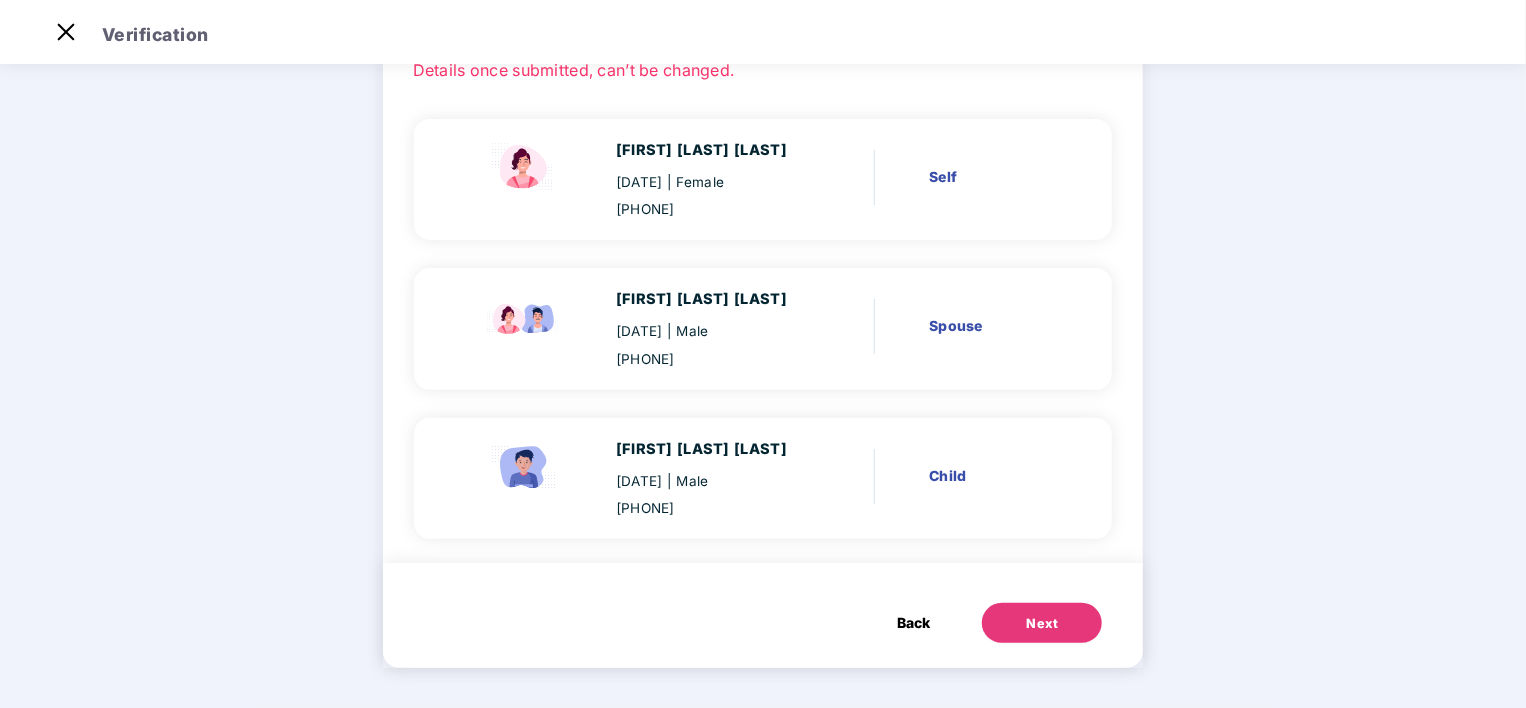 click on "Next" at bounding box center (1042, 623) 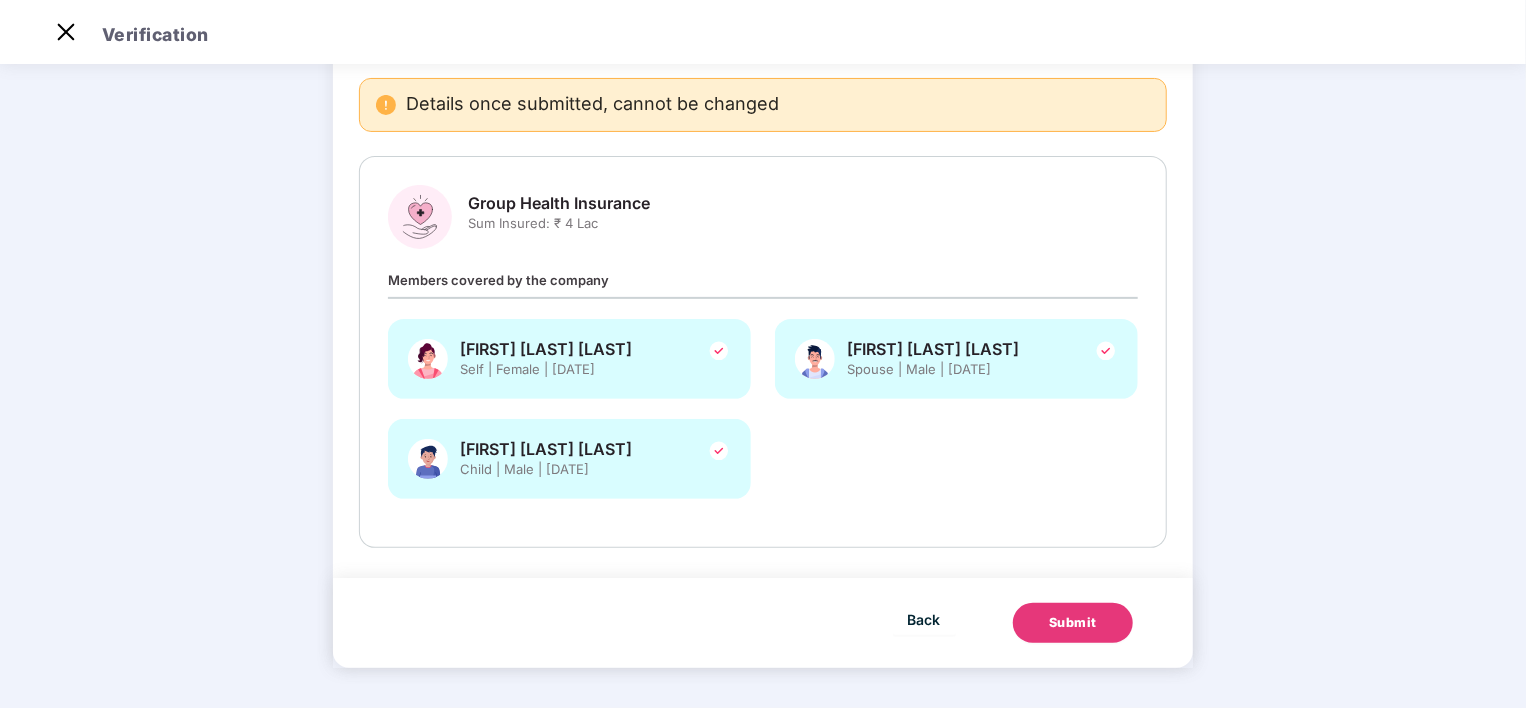 scroll, scrollTop: 0, scrollLeft: 0, axis: both 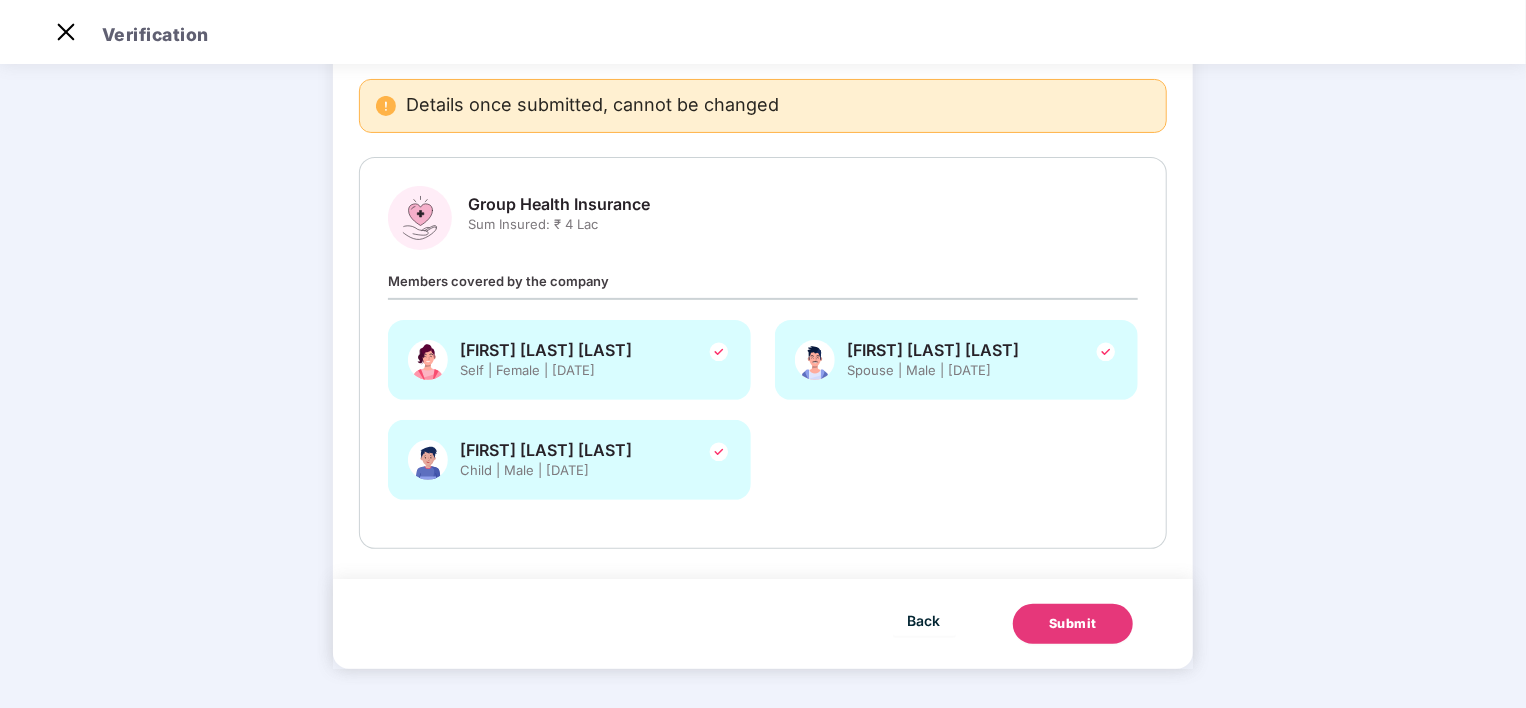 click on "Submit" at bounding box center (1073, 624) 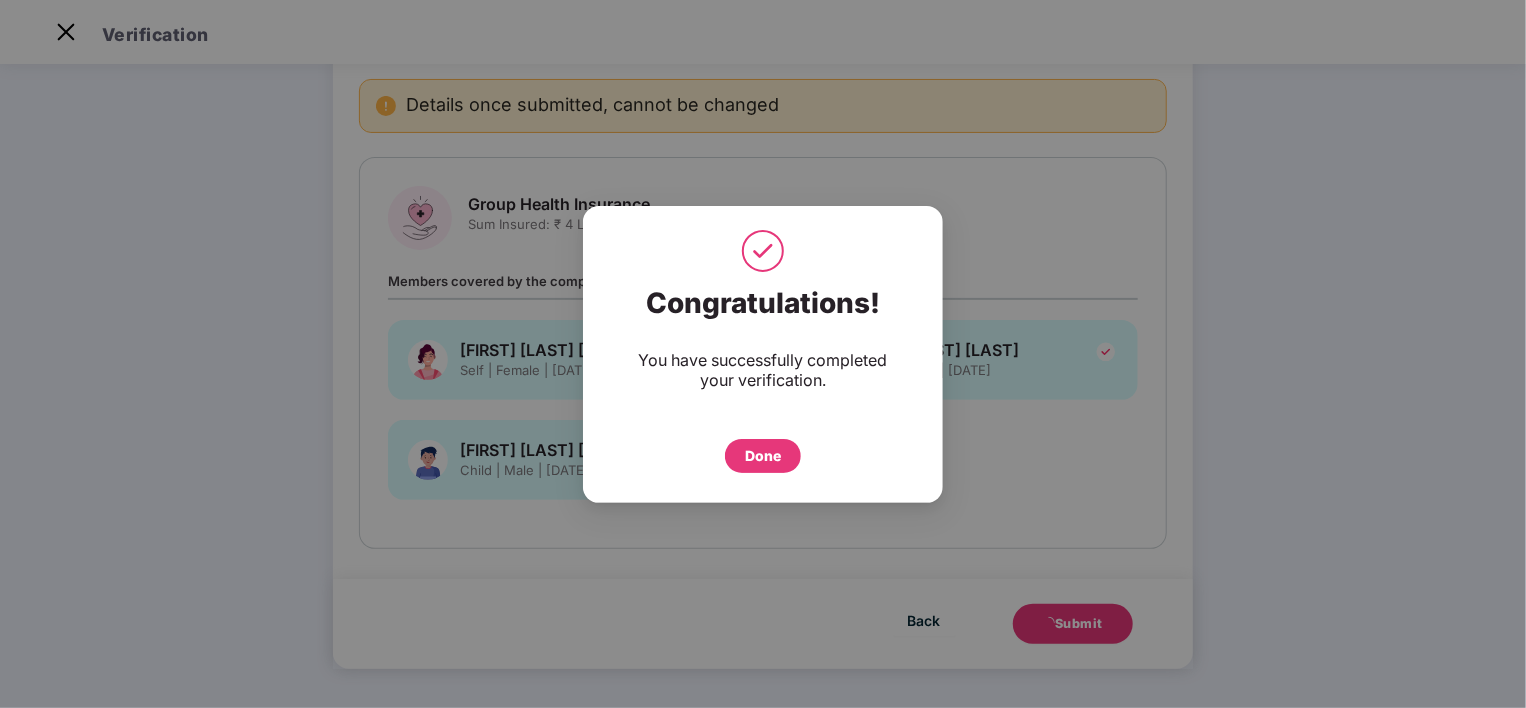 click on "Done" at bounding box center (763, 456) 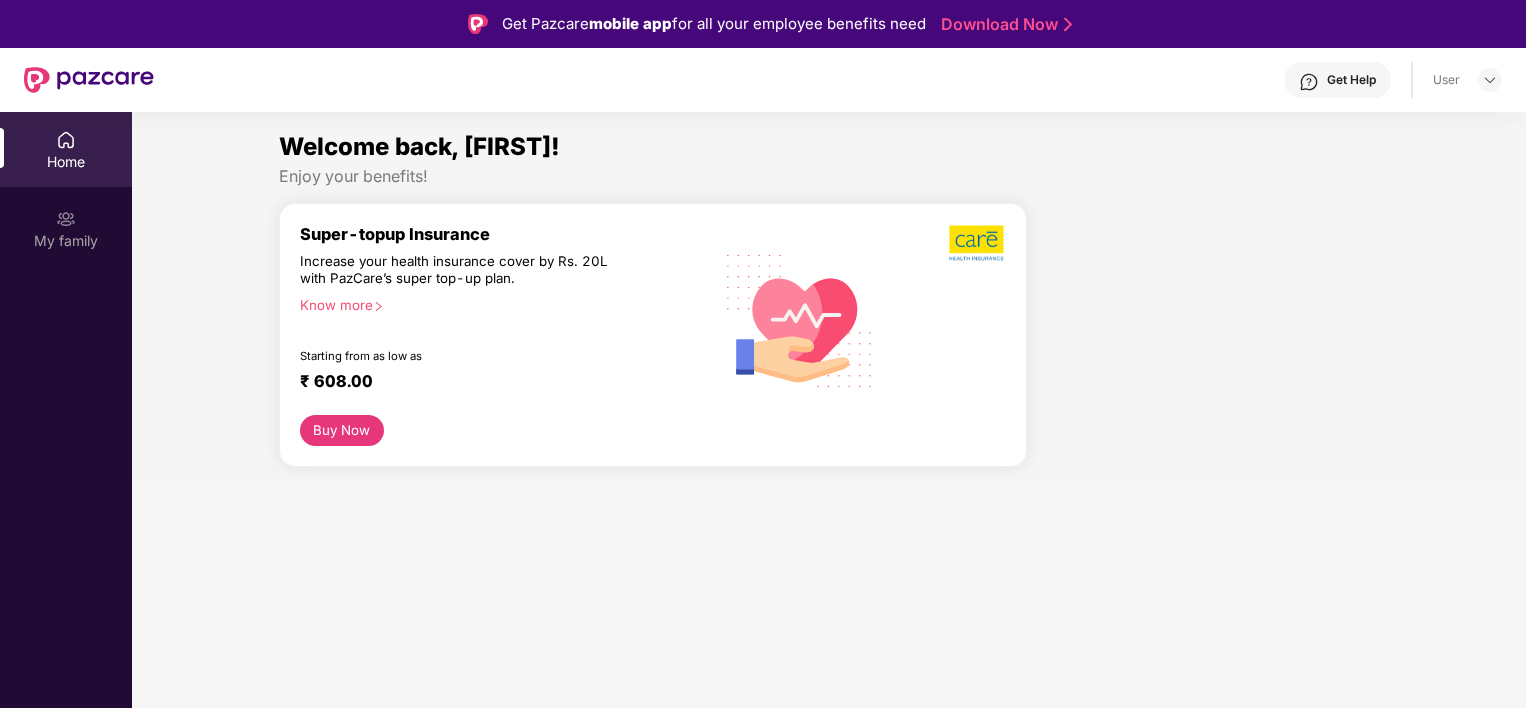 scroll, scrollTop: 0, scrollLeft: 0, axis: both 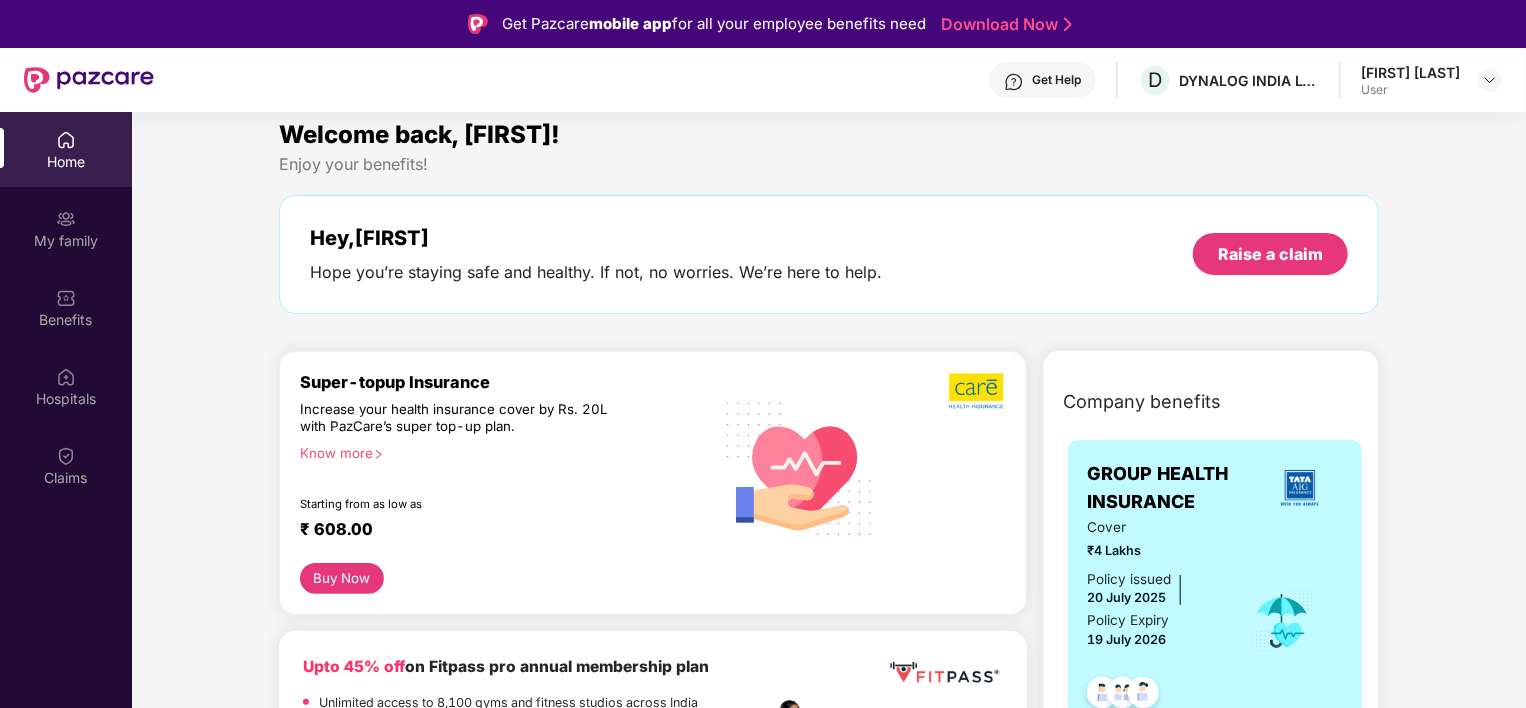 click on "Hey, [FIRST] Hope you’re staying safe and healthy. If not, no worries. We’re here to help. Raise a claim" at bounding box center [829, 254] 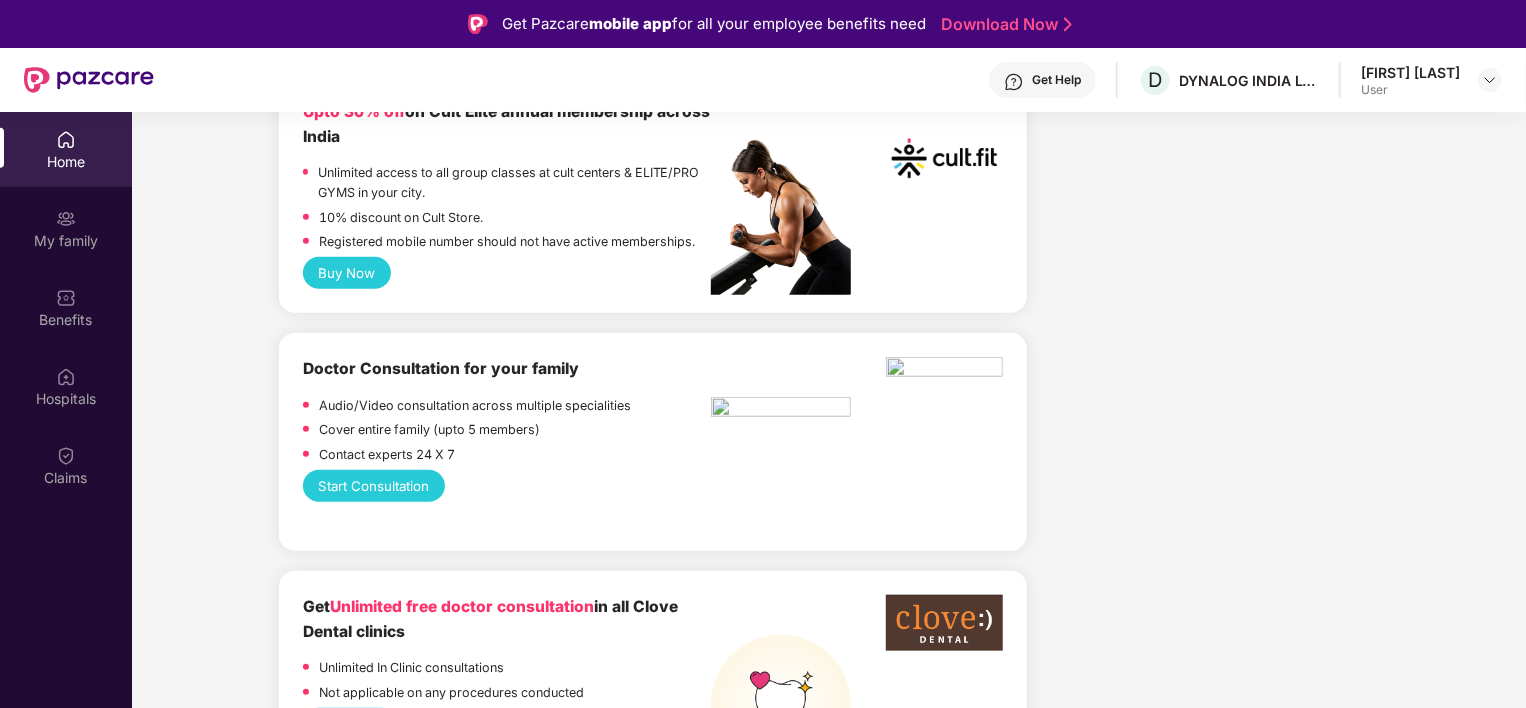 scroll, scrollTop: 1040, scrollLeft: 0, axis: vertical 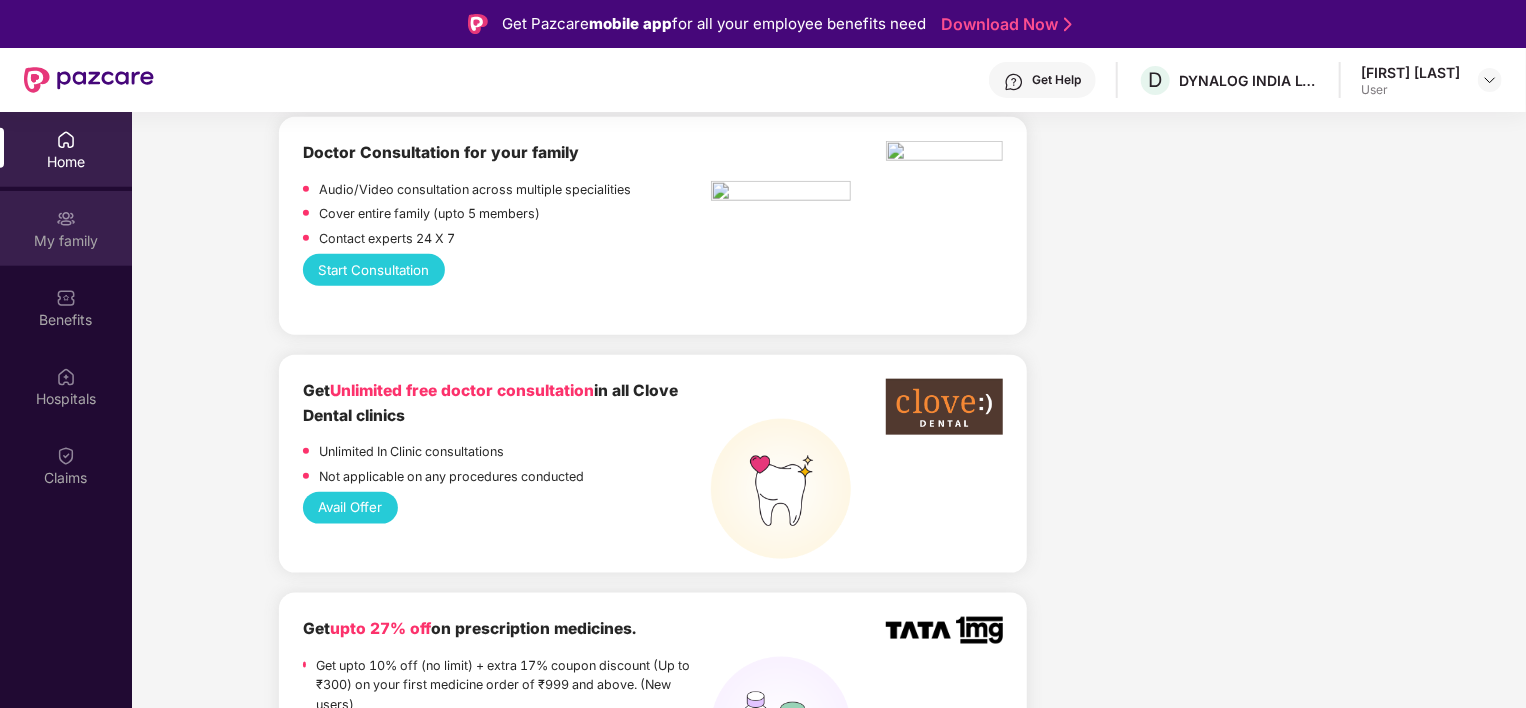 click on "My family" at bounding box center [66, 228] 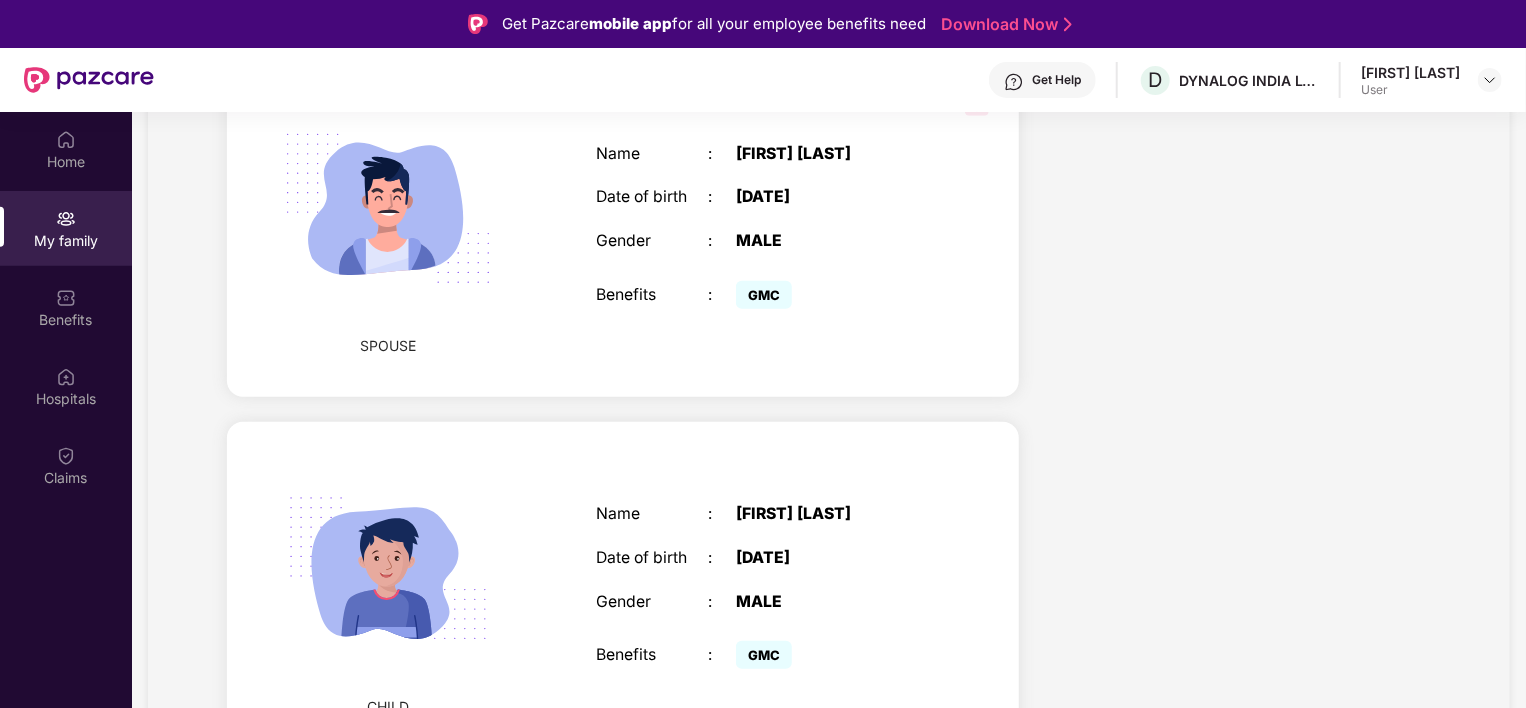 scroll, scrollTop: 0, scrollLeft: 0, axis: both 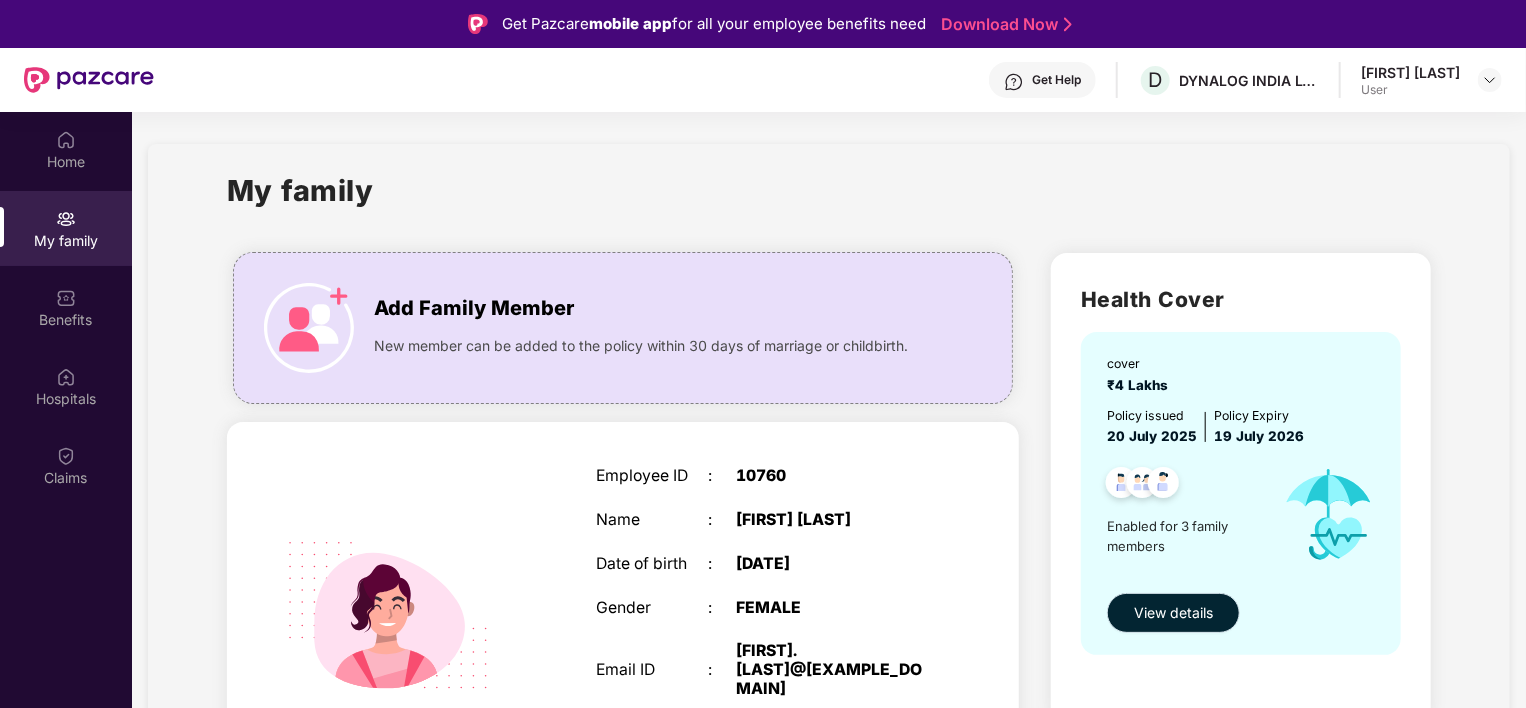 click on "View details" at bounding box center [1173, 613] 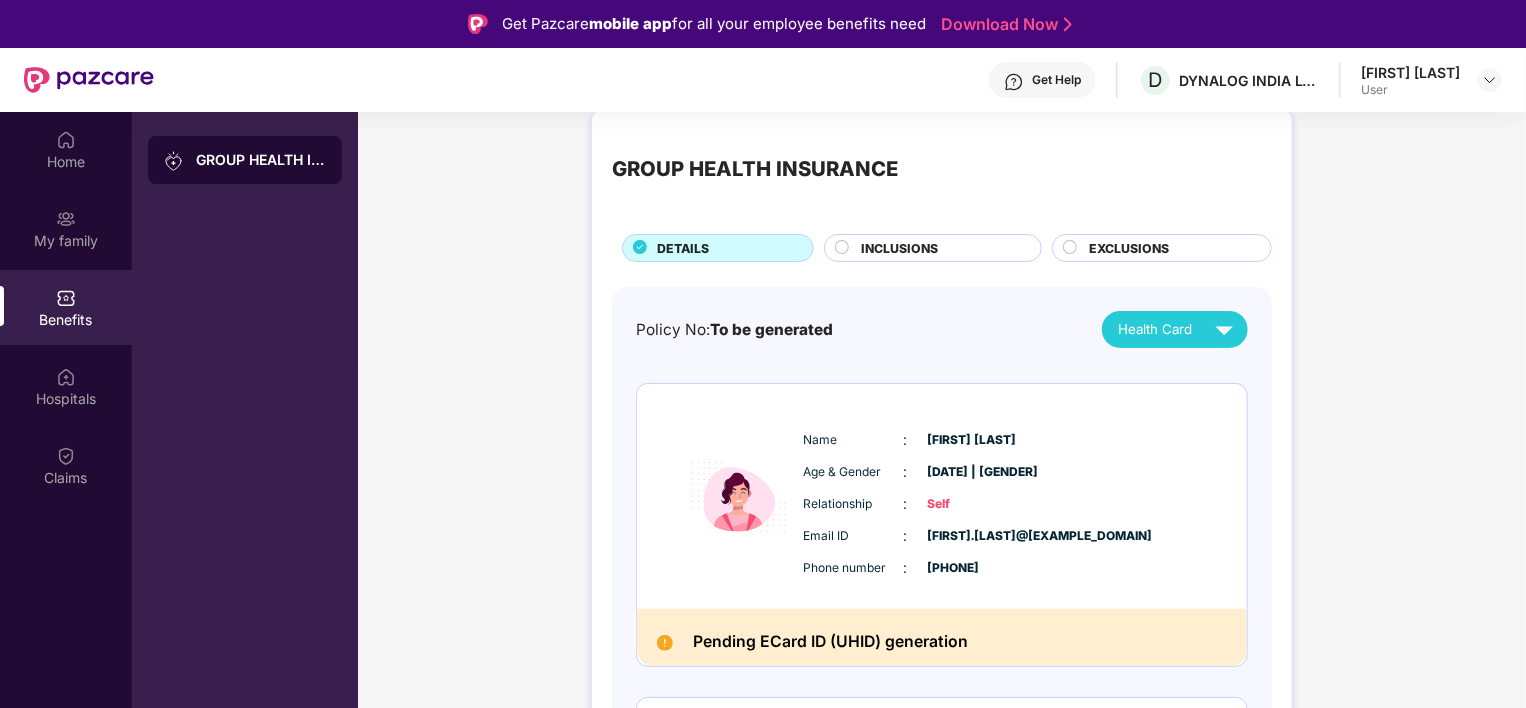 scroll, scrollTop: 0, scrollLeft: 0, axis: both 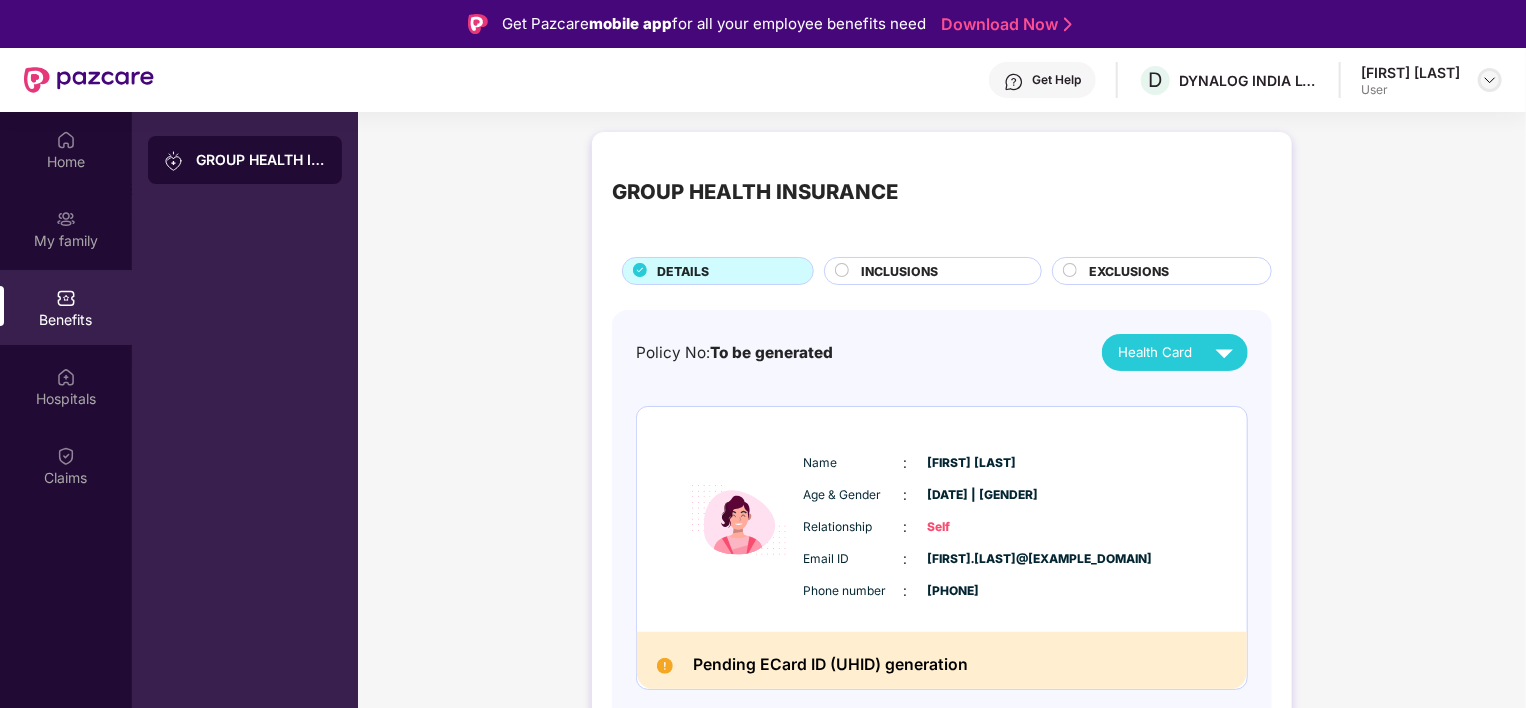 click at bounding box center [1490, 80] 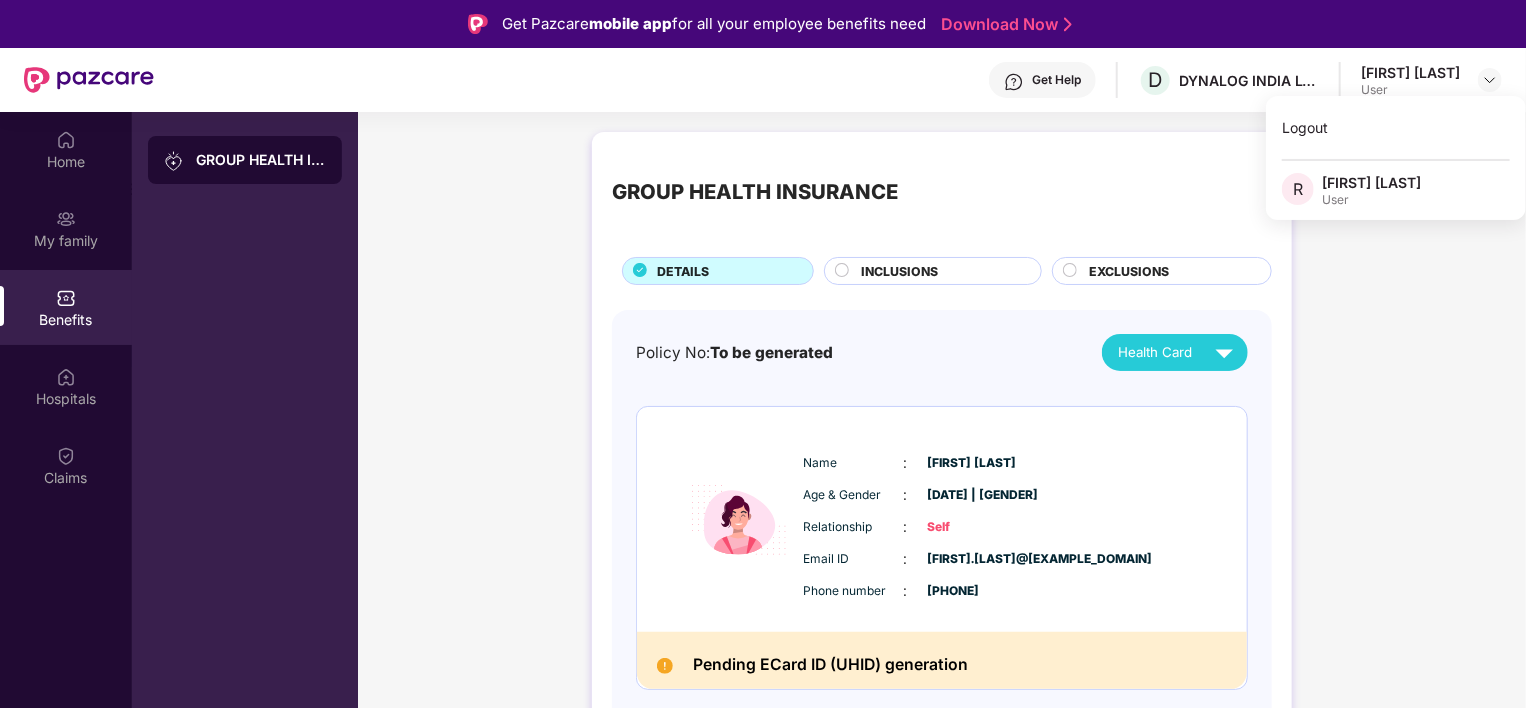 click on "GROUP HEALTH INSURANCE DETAILS INCLUSIONS EXCLUSIONS Policy No: To be generated Health Card Name : [FIRST] [LAST] Age & Gender : [DATE] | [GENDER] Relationship : Self Email ID : [FIRST].[LAST]@[EXAMPLE_DOMAIN] Phone number : [PHONE] Pending ECard ID (UHID) generation Name : [FIRST] [LAST] Age & Gender : [DATE] | [GENDER] Relationship : Spouse Email ID : [FIRST].[LAST]@[EXAMPLE_DOMAIN] Phone number : [PHONE] Pending ECard ID (UHID) generation Name : [FIRST] [LAST] Age & Gender : [DATE] | [GENDER] Relationship : Child Email ID : [FIRST].[LAST]@[EXAMPLE_DOMAIN] Phone number : [PHONE] Pending ECard ID (UHID) generation" at bounding box center (942, 782) 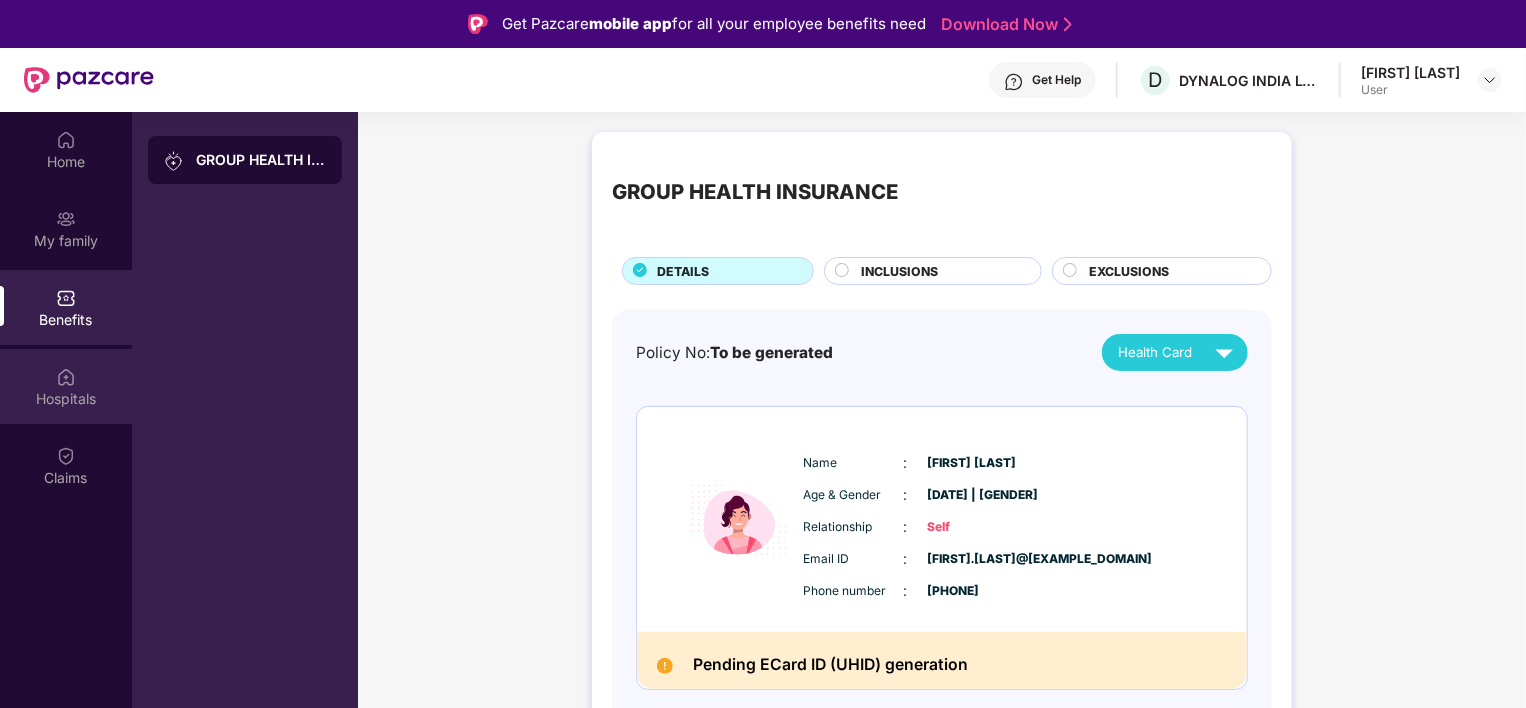 click on "Hospitals" at bounding box center (66, 386) 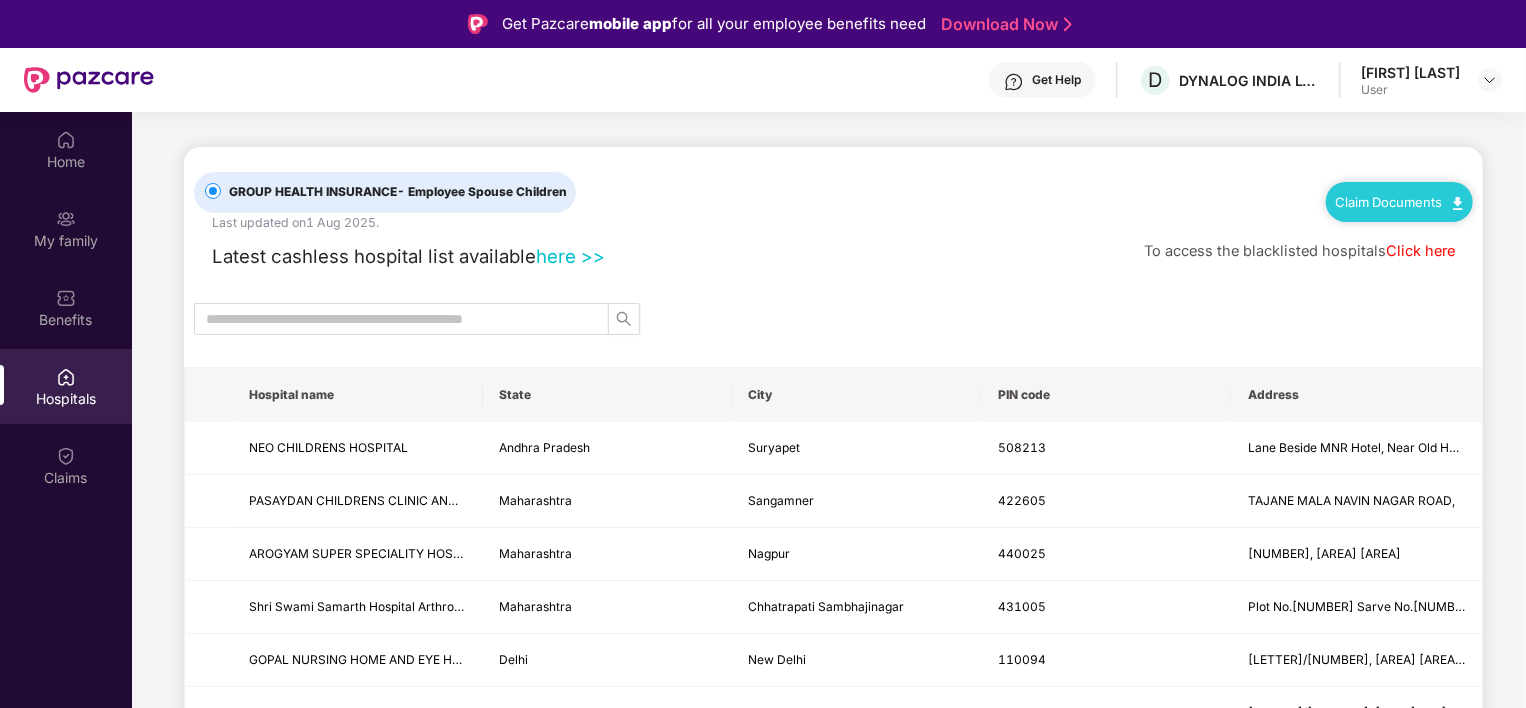click on "Get Help D DYNALOG INDIA LTD [FIRST] [LAST] User" at bounding box center [828, 80] 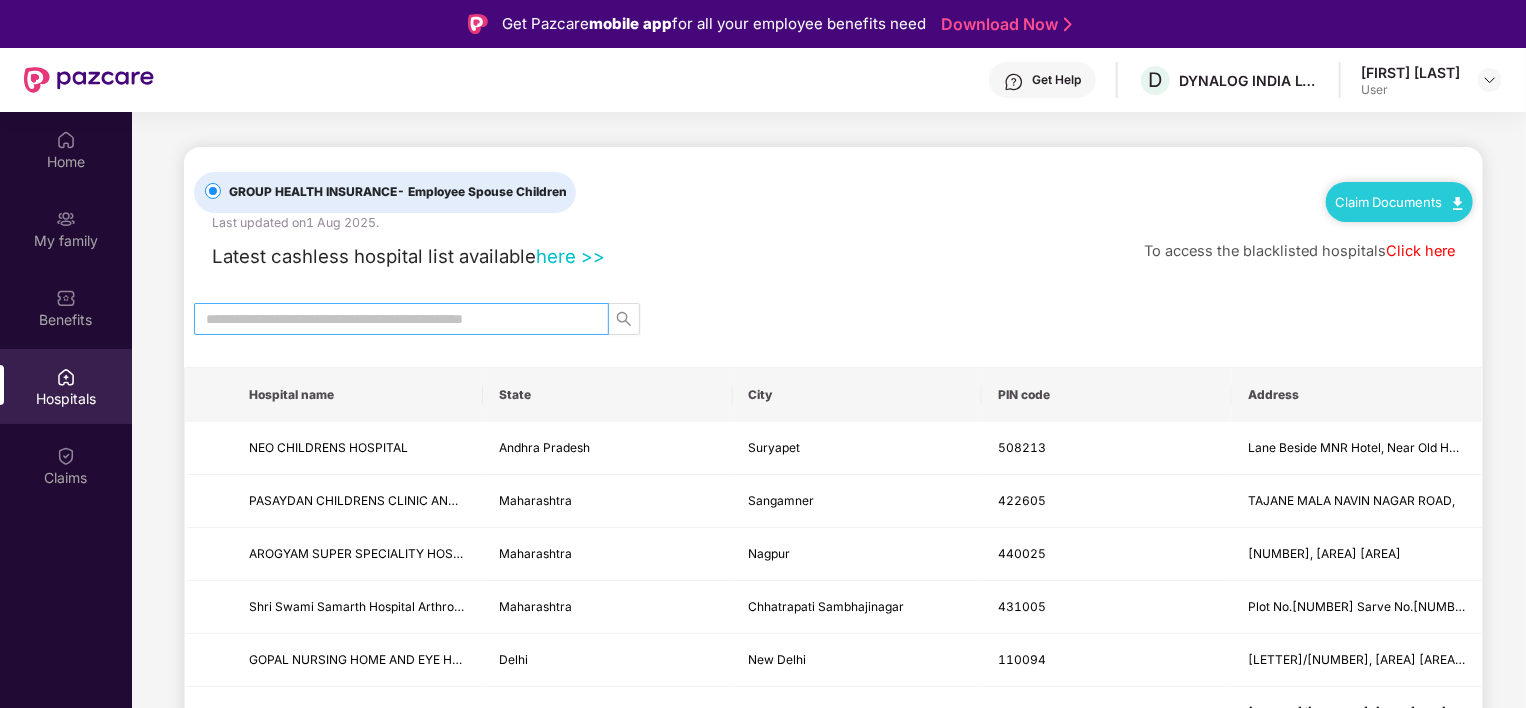 click at bounding box center [393, 319] 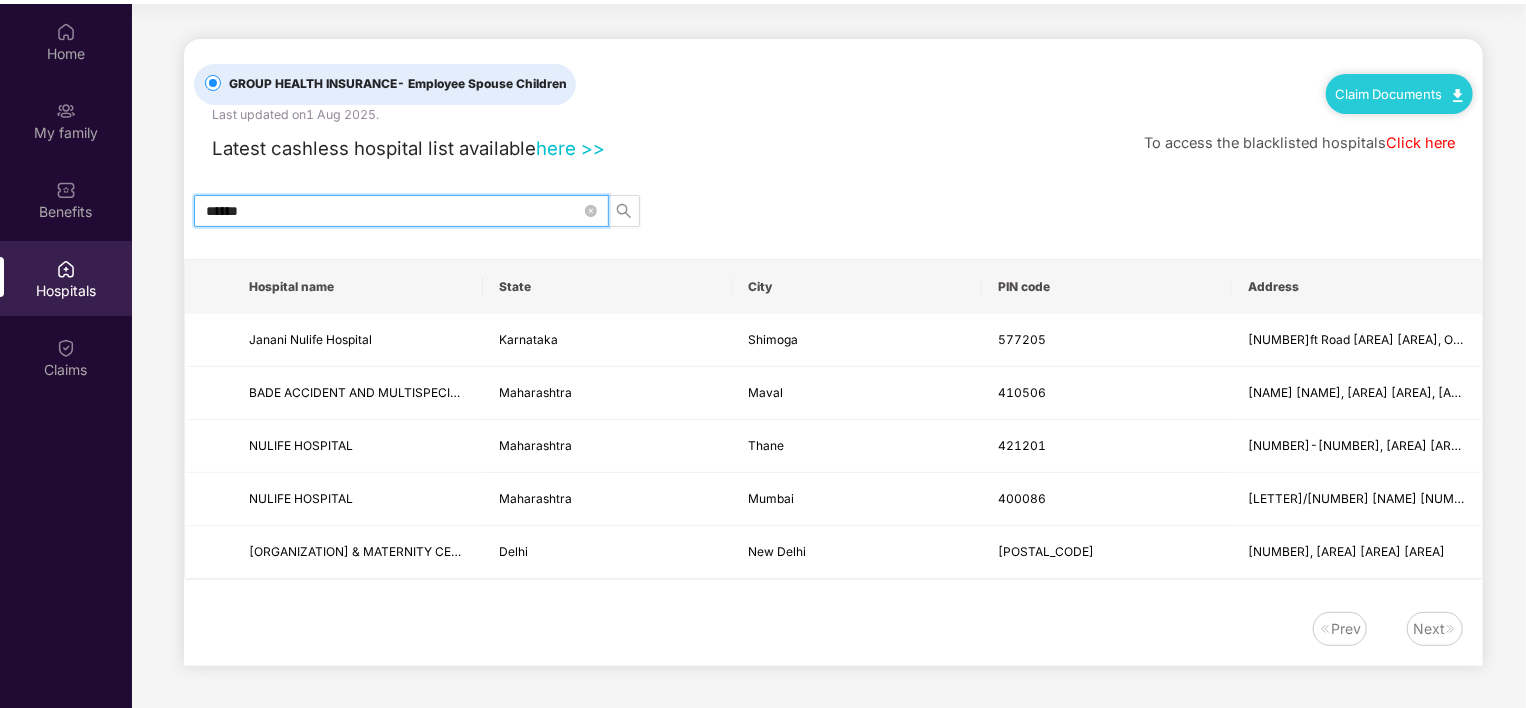 scroll, scrollTop: 0, scrollLeft: 0, axis: both 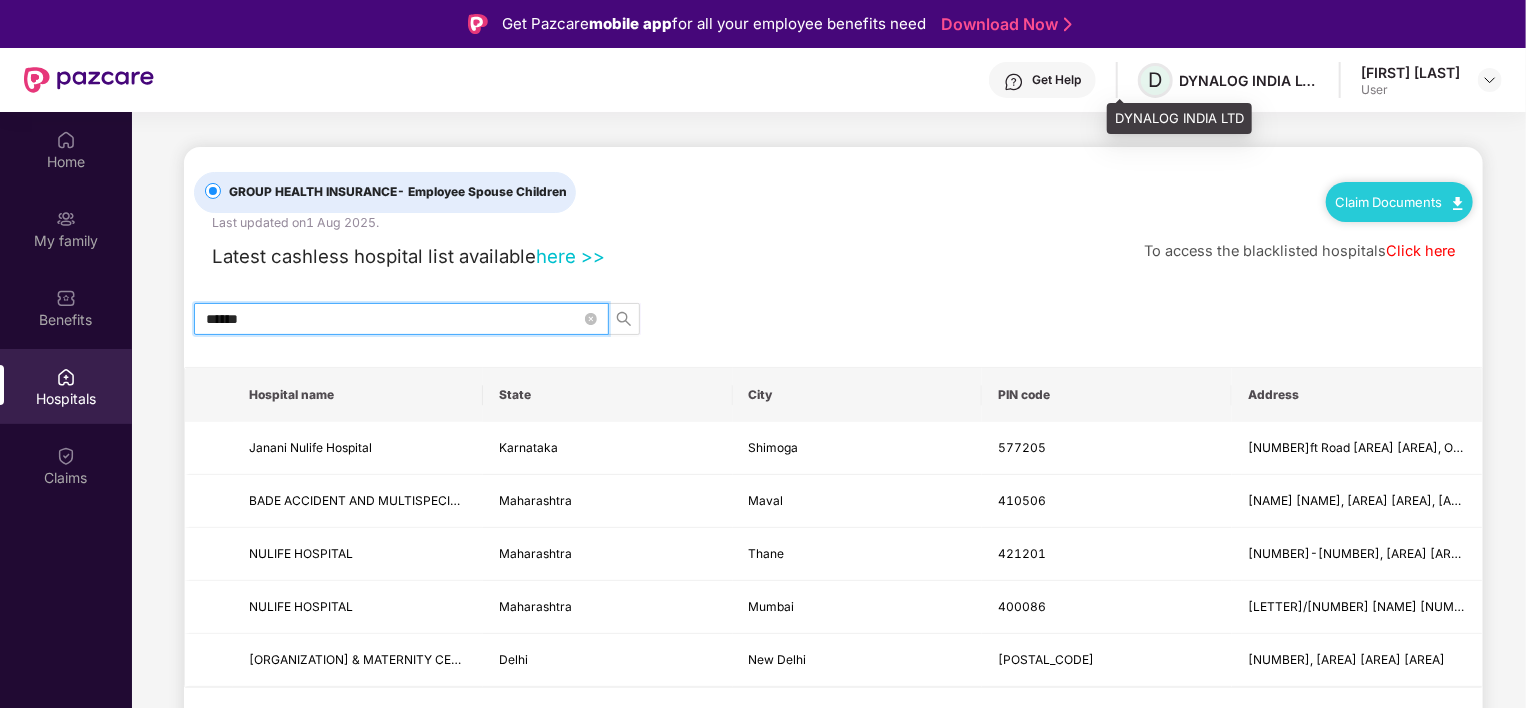 type on "******" 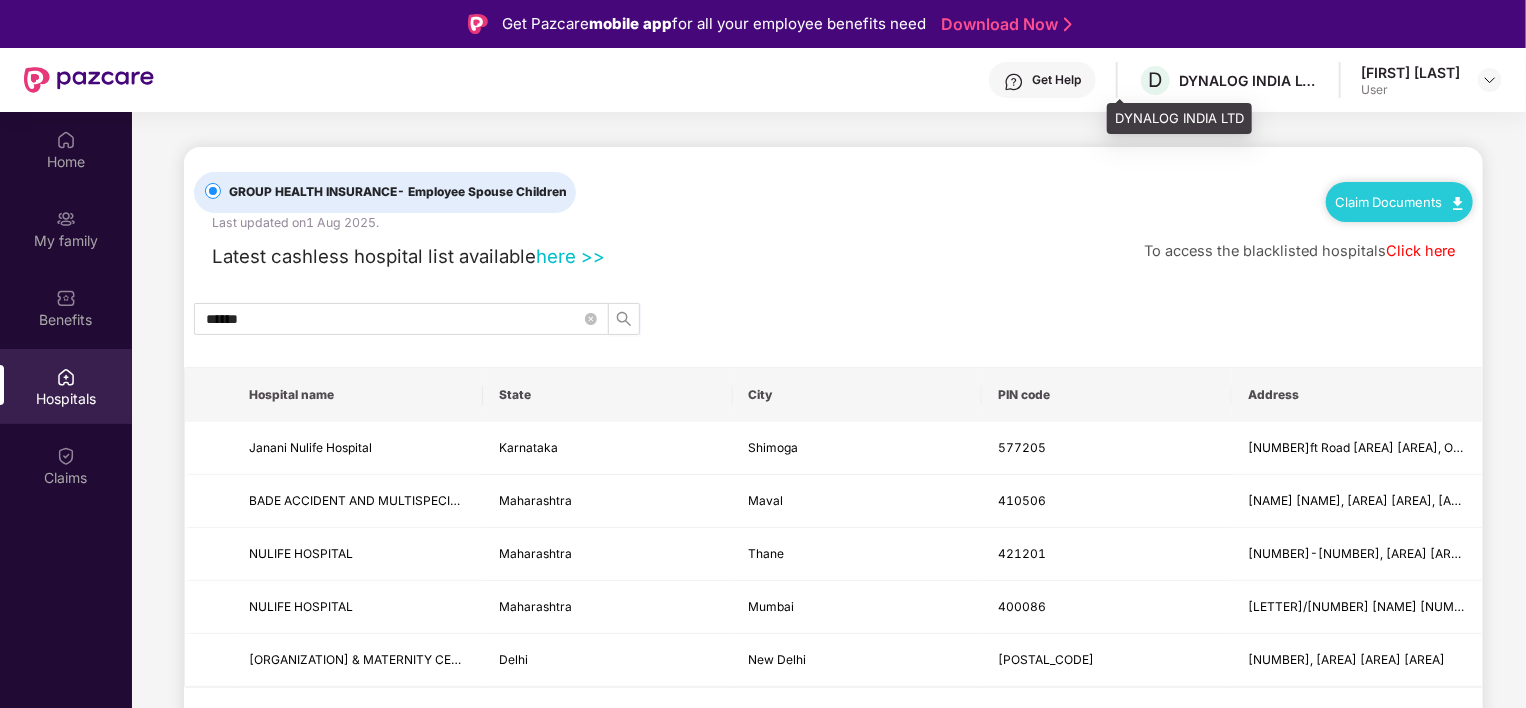 click on "DYNALOG INDIA LTD" at bounding box center [1249, 80] 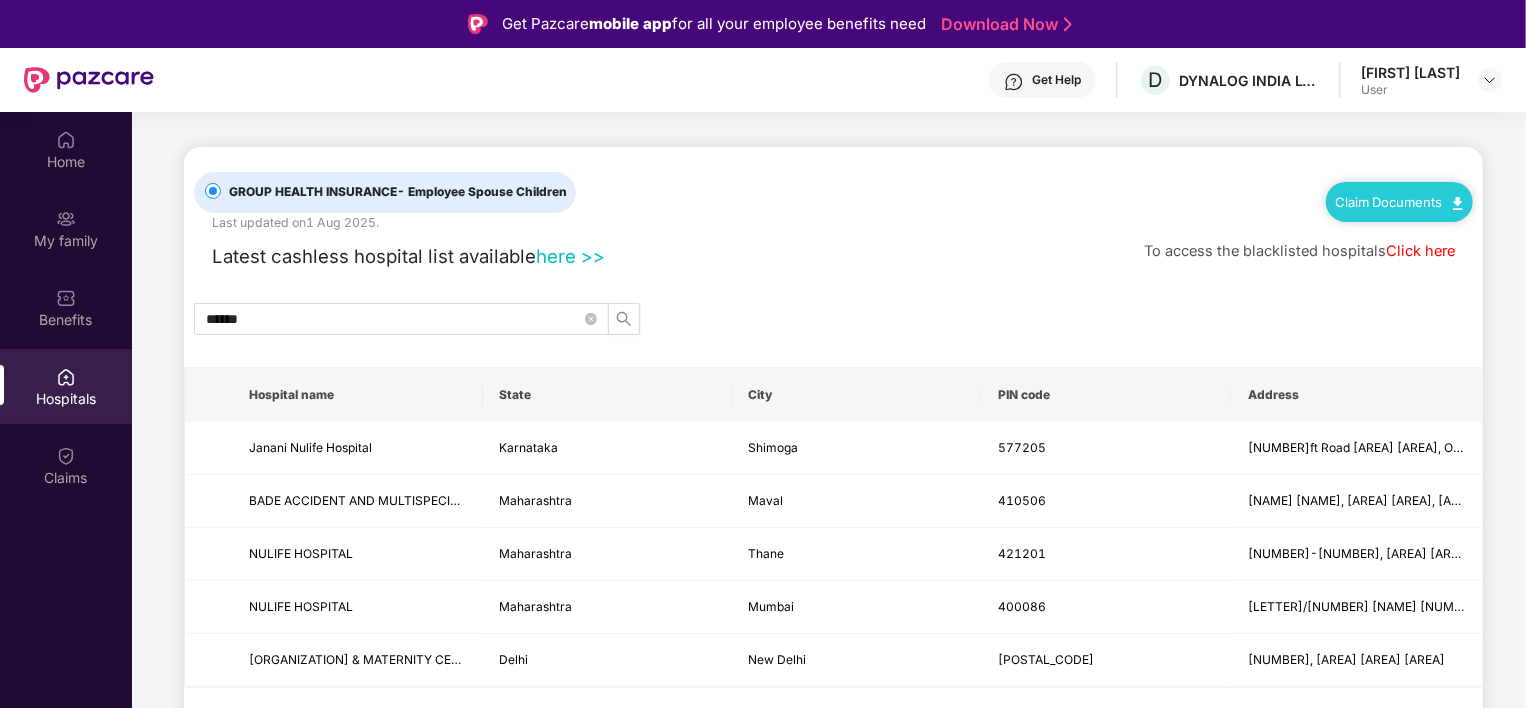 click on "Hospitals" at bounding box center [66, 386] 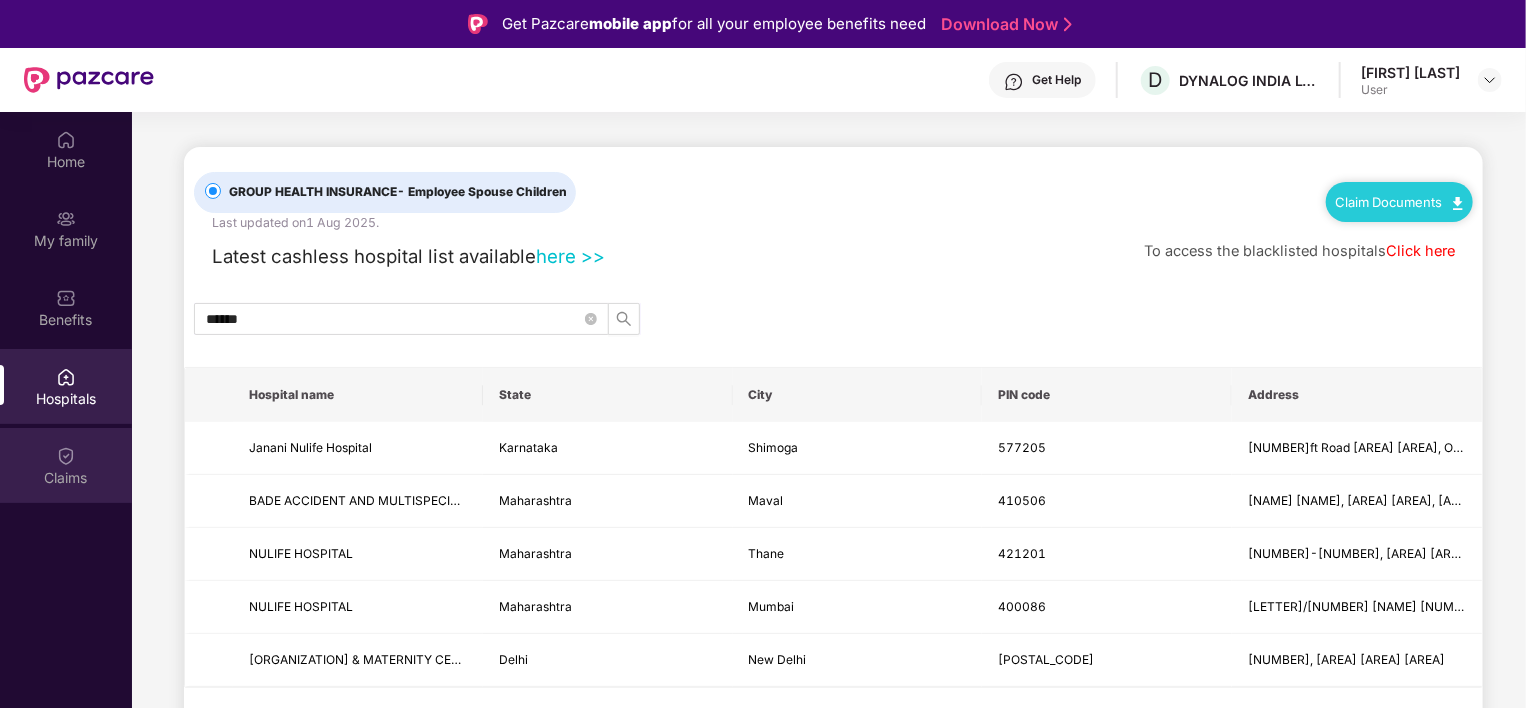 click on "Claims" at bounding box center [66, 465] 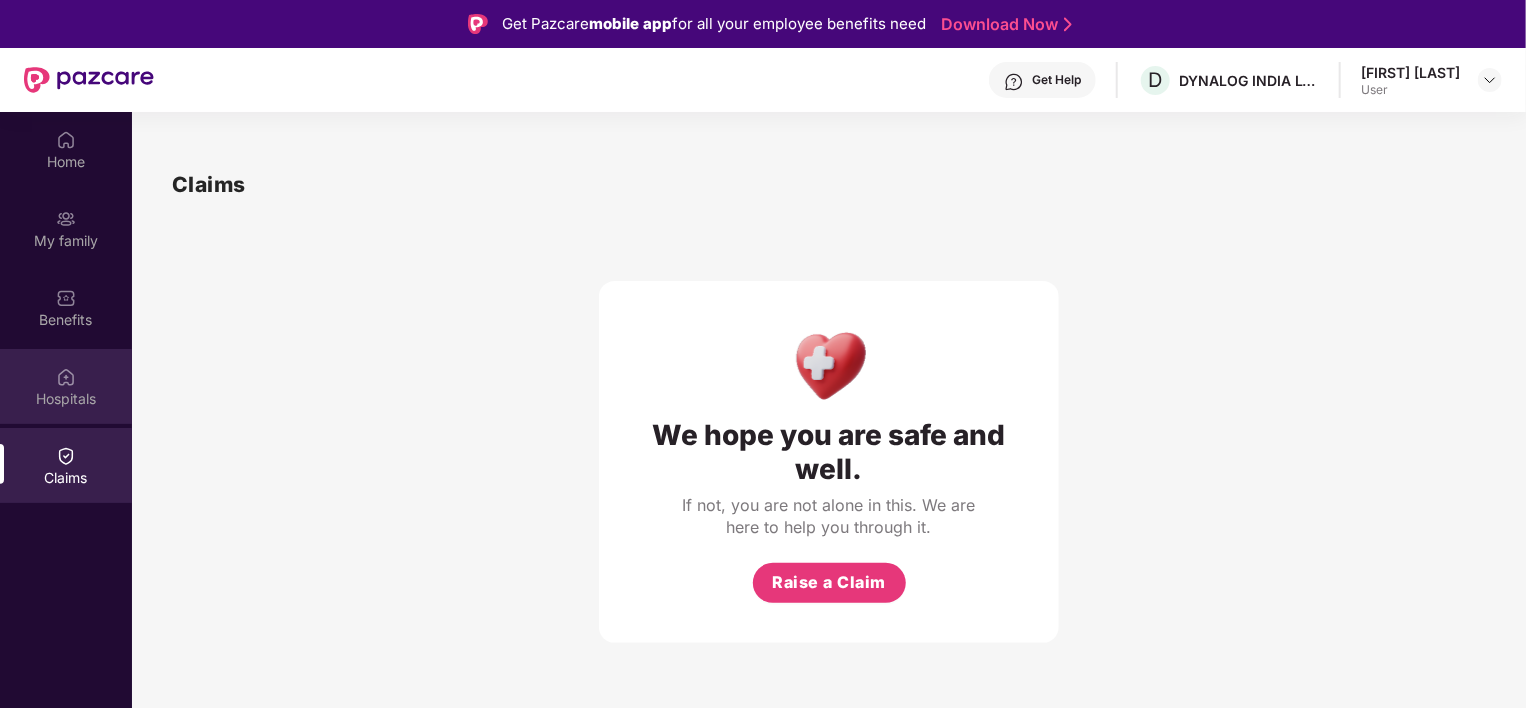 click on "Hospitals" at bounding box center (66, 386) 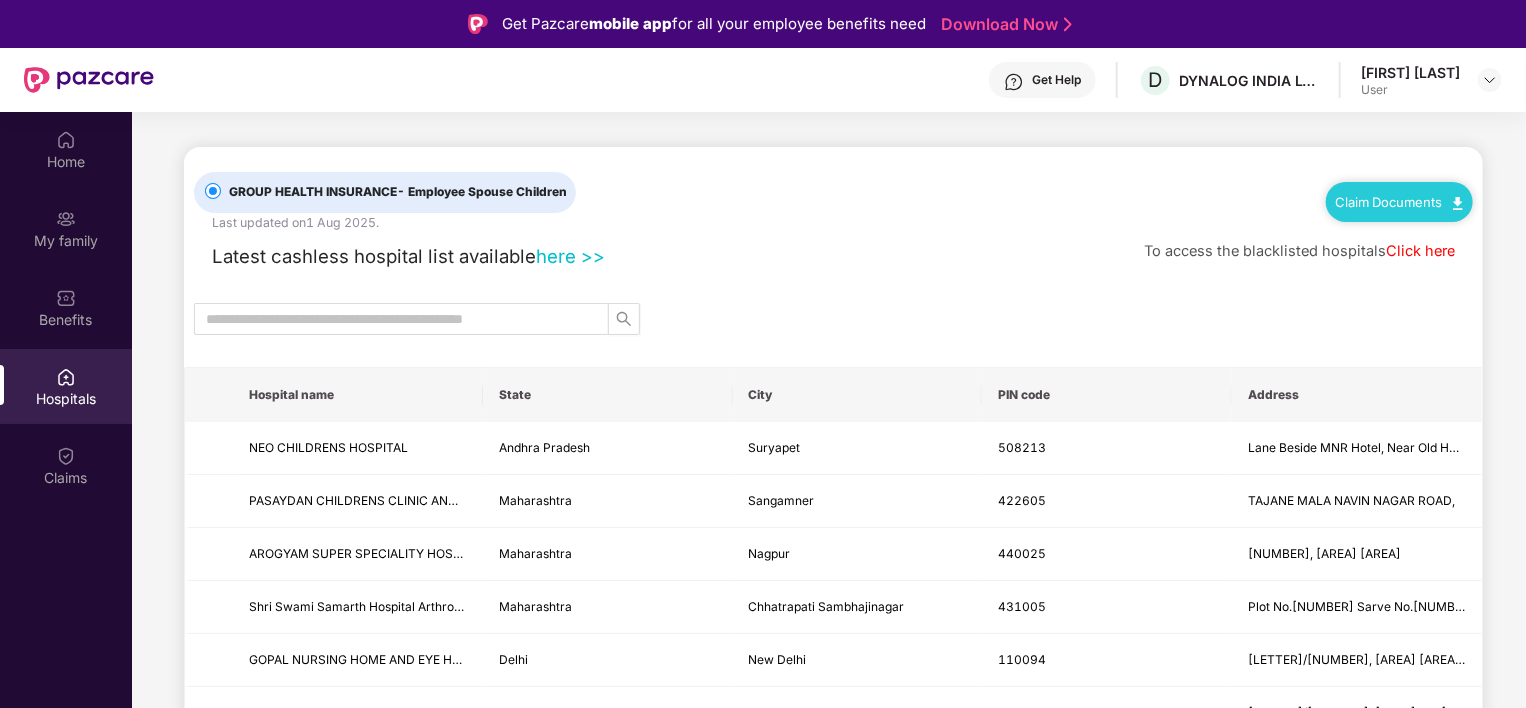 click on "- Employee Spouse Children" at bounding box center [482, 191] 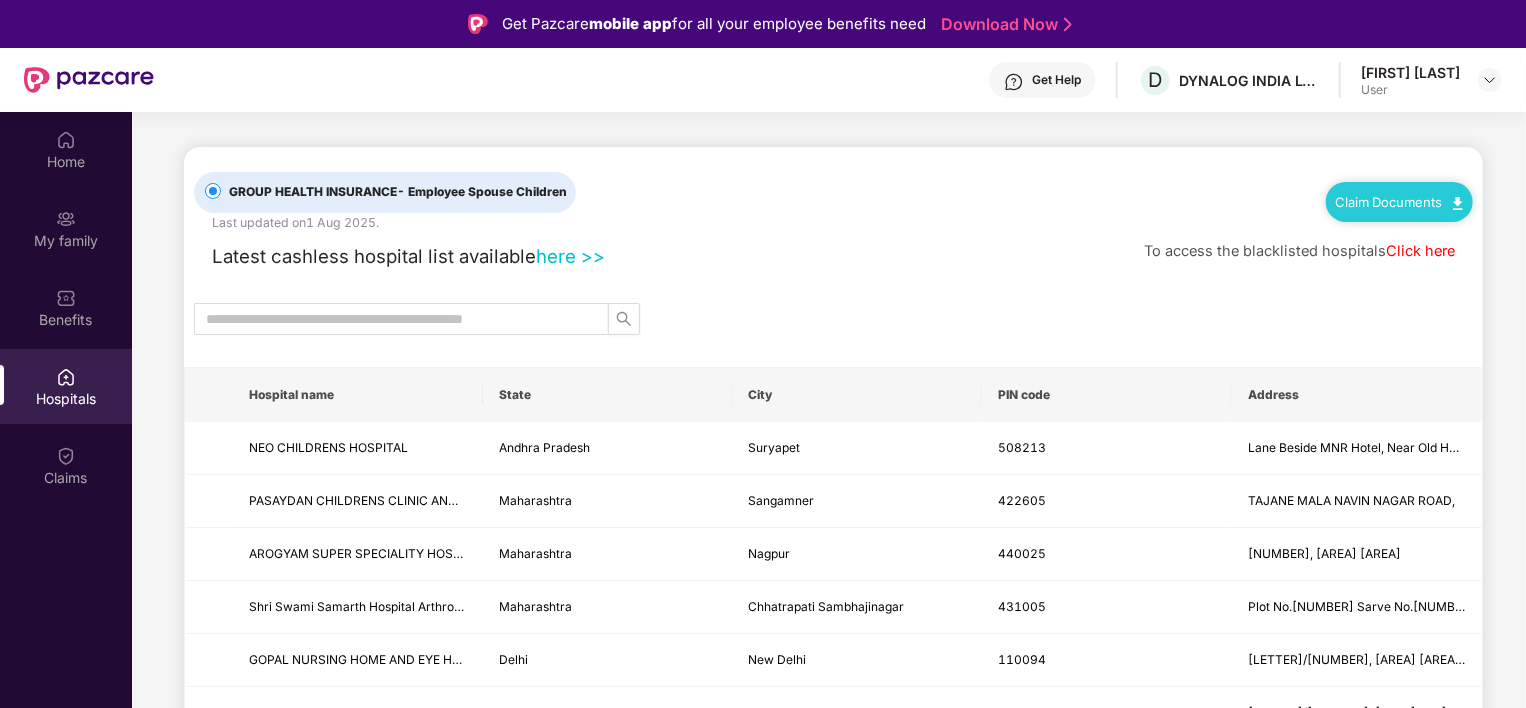click on "- Employee Spouse Children" at bounding box center [482, 191] 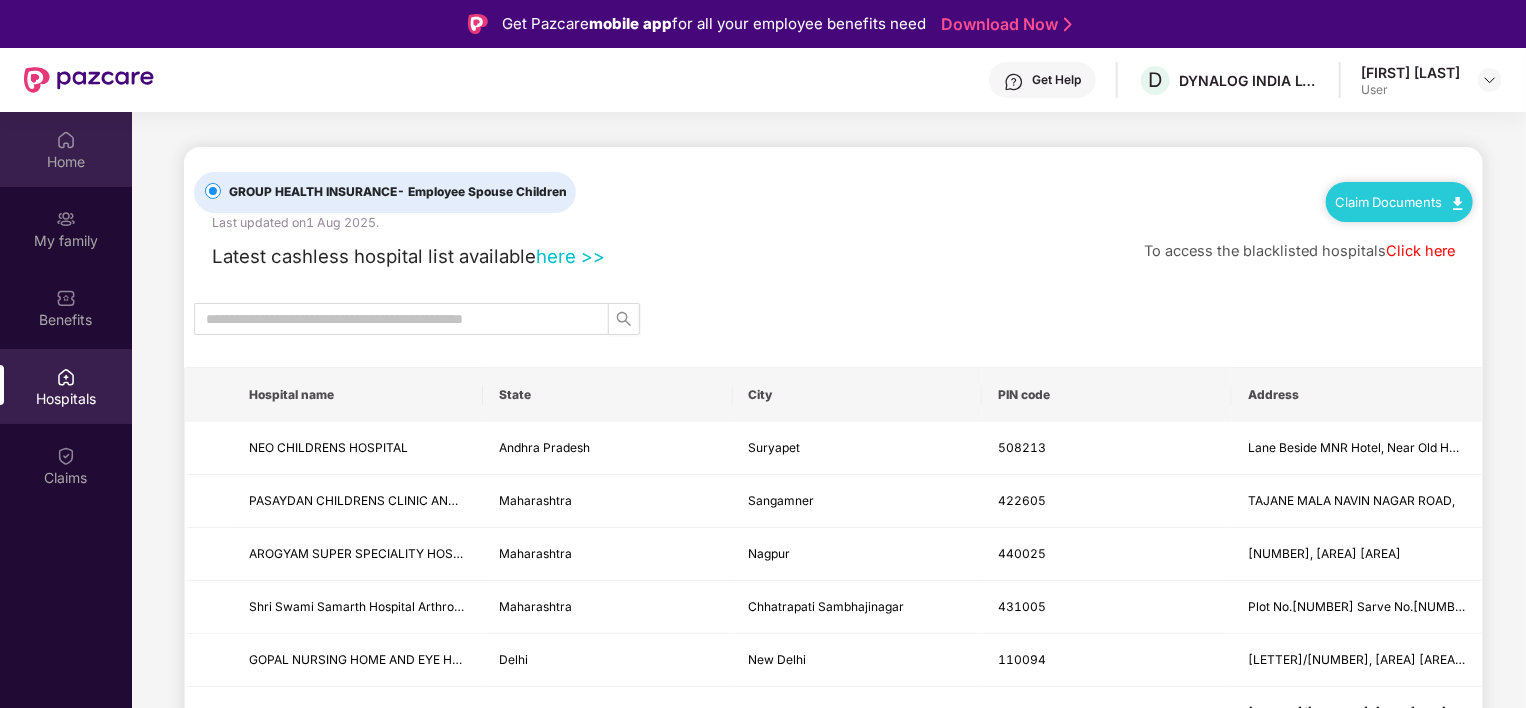 click on "Home" at bounding box center [66, 149] 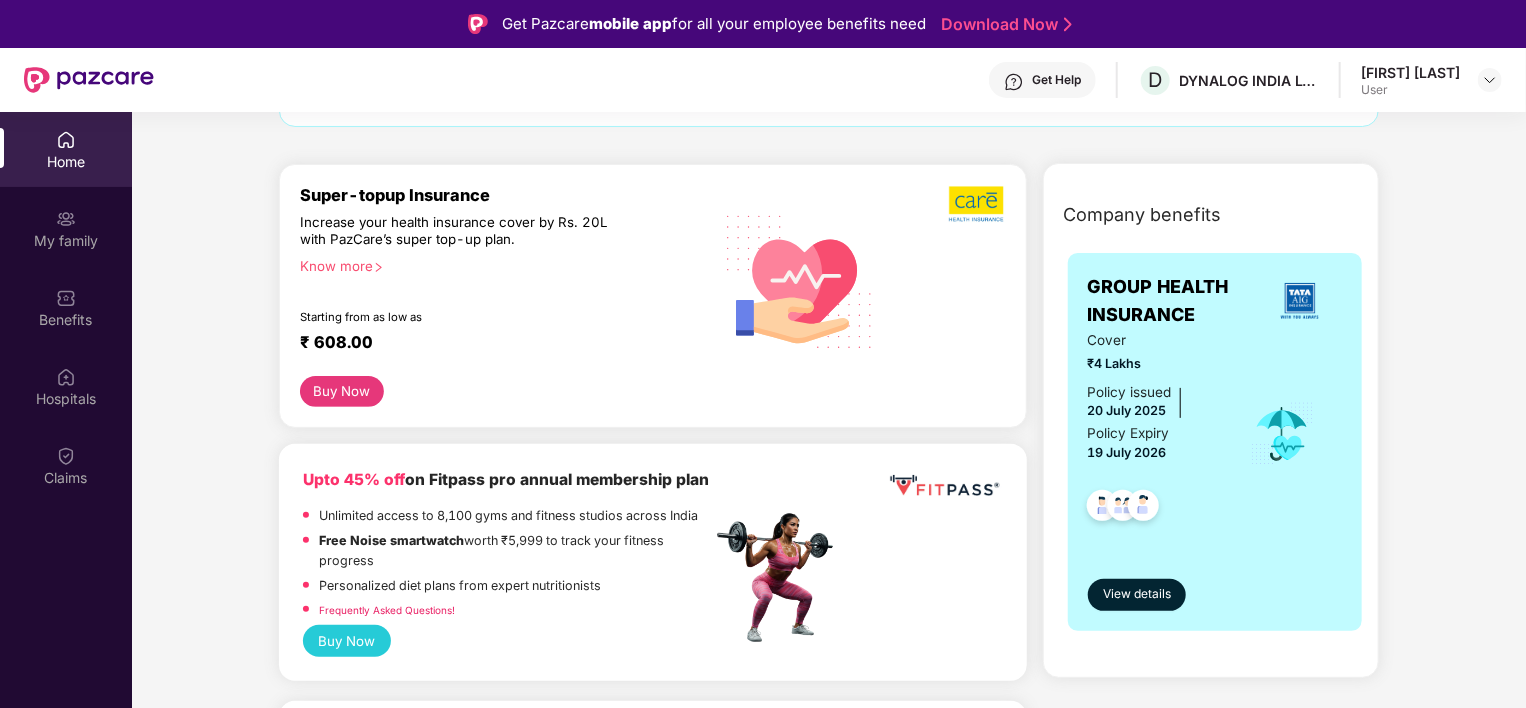 scroll, scrollTop: 196, scrollLeft: 0, axis: vertical 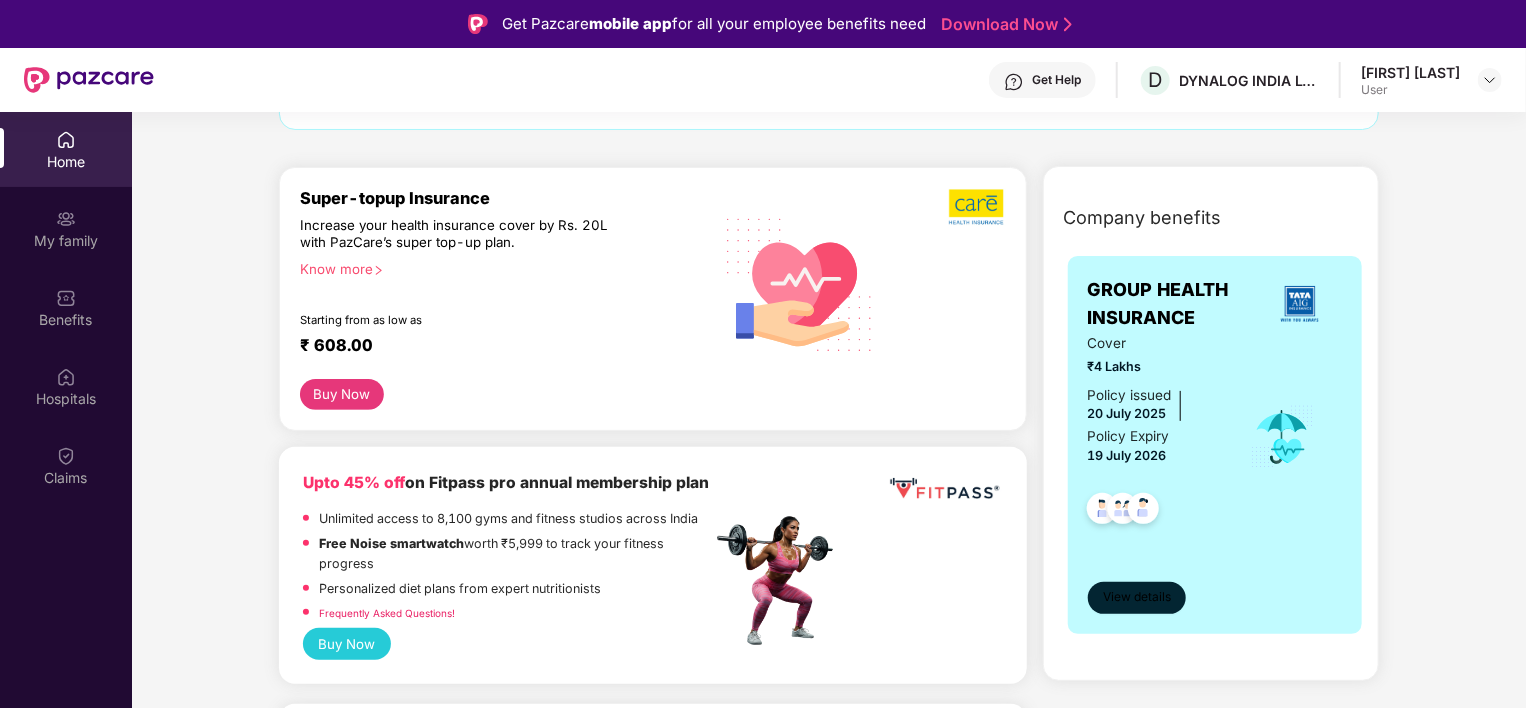 click on "View details" at bounding box center [1137, 597] 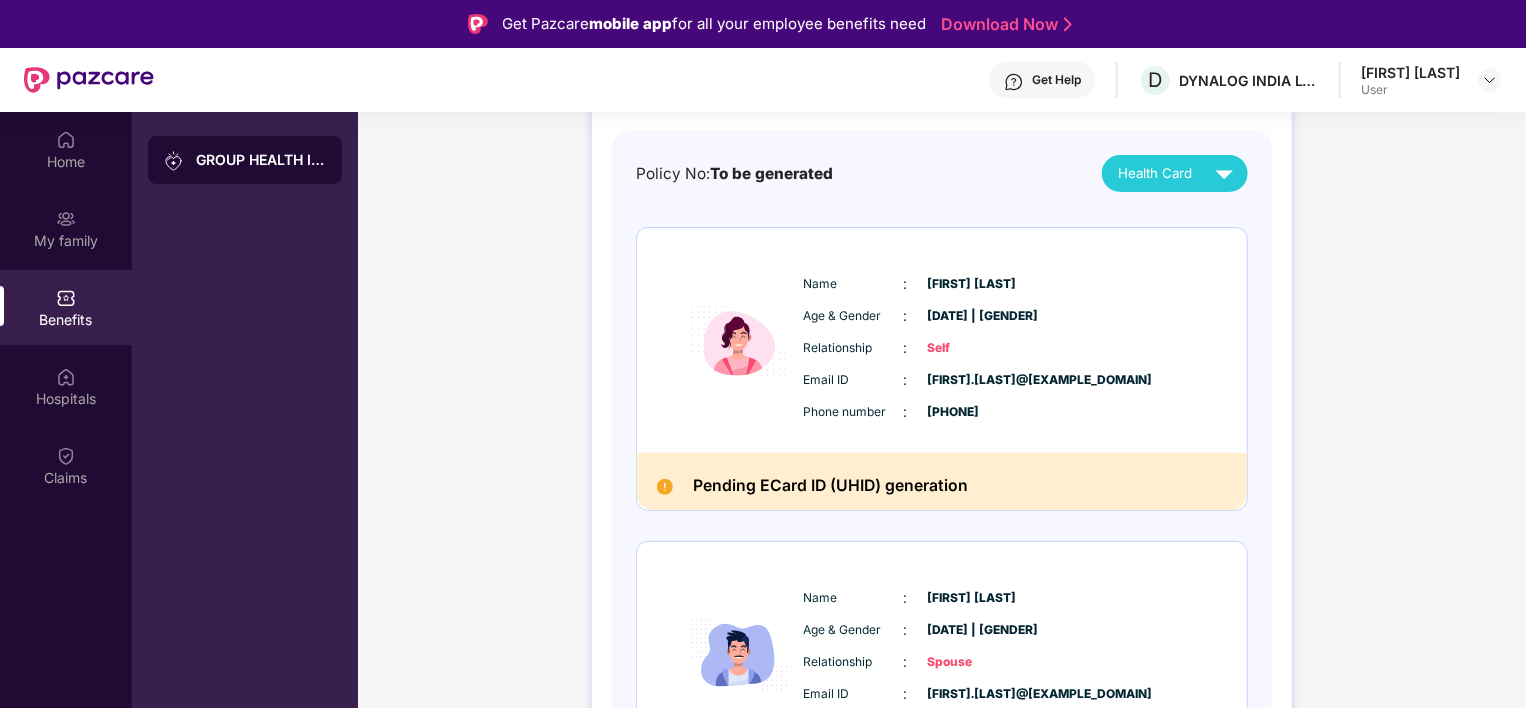 scroll, scrollTop: 180, scrollLeft: 0, axis: vertical 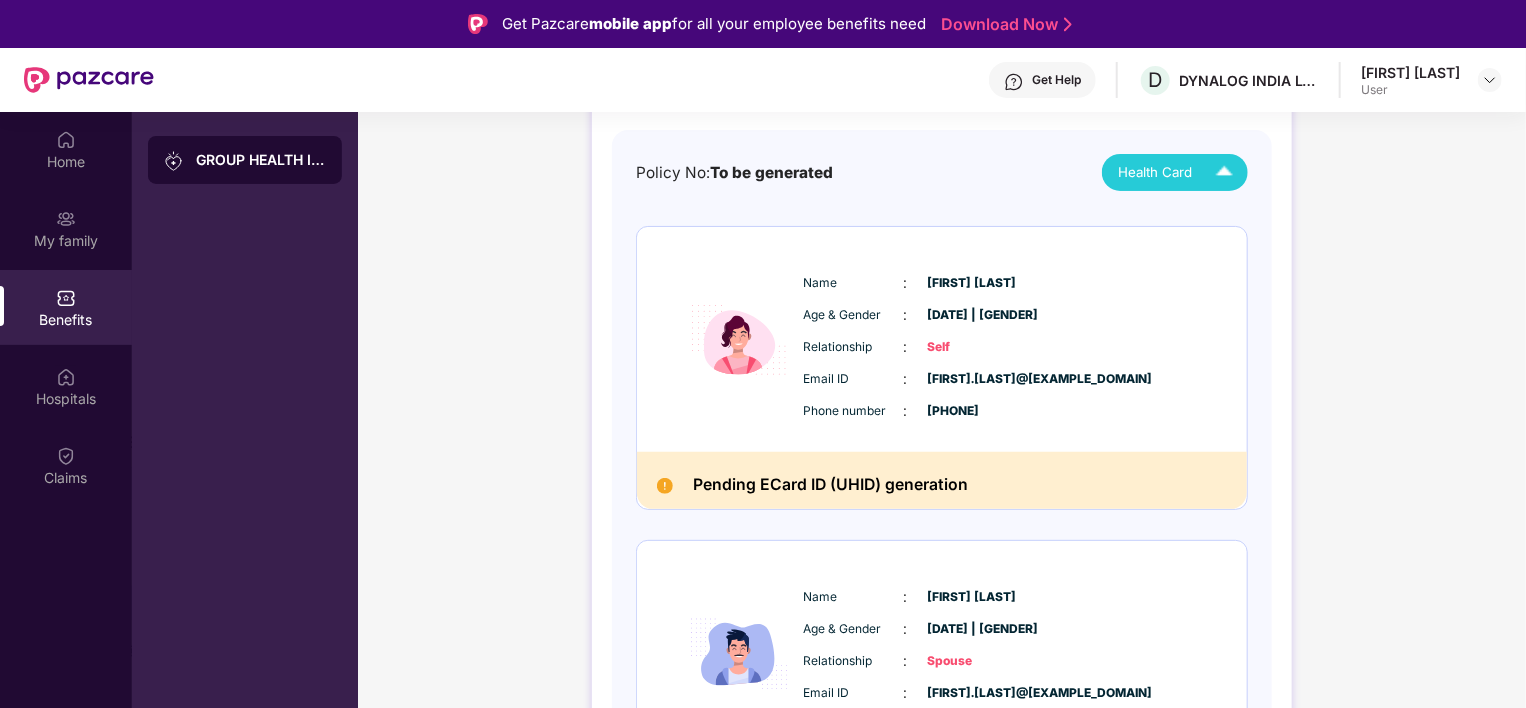click at bounding box center (1224, 172) 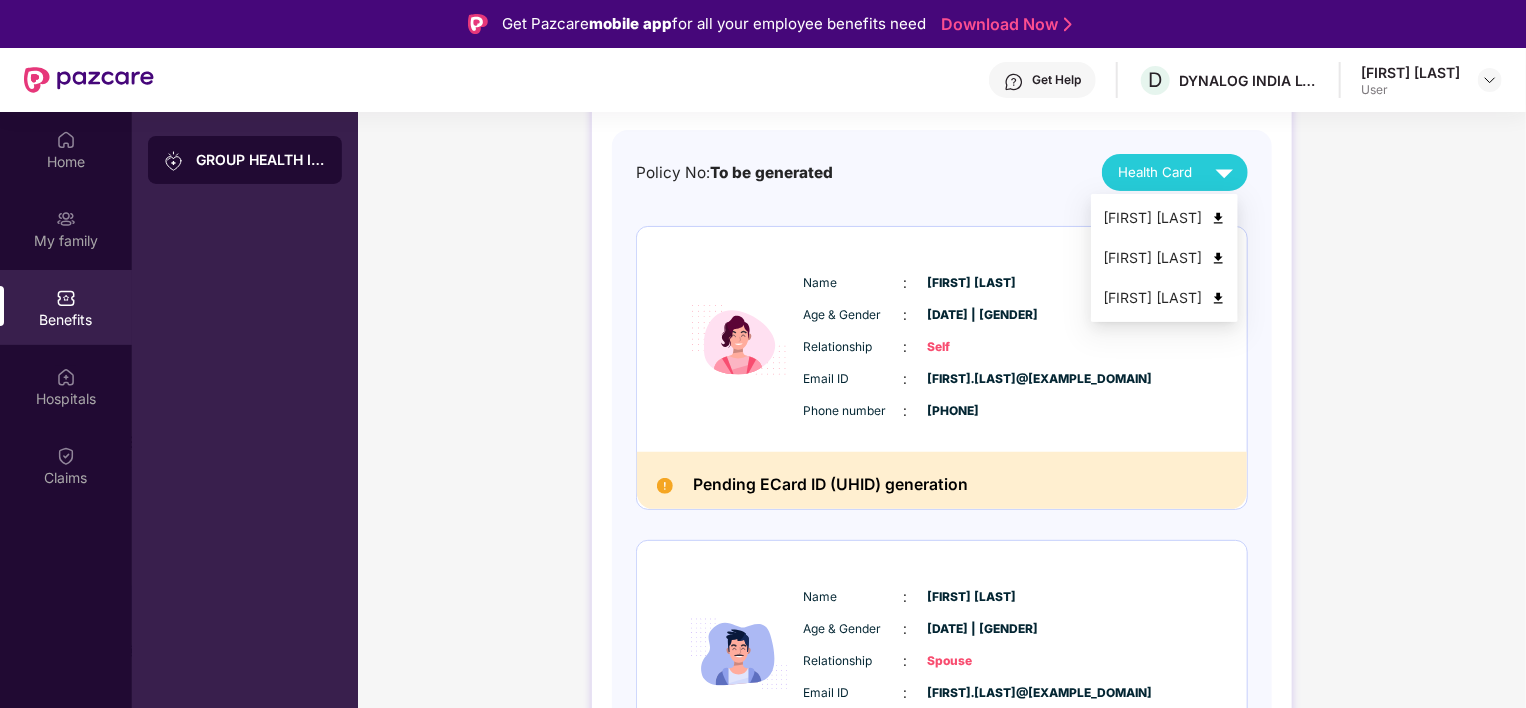 click on "GROUP HEALTH INSURANCE DETAILS INCLUSIONS EXCLUSIONS Policy No: To be generated Health Card Name : [FIRST] [LAST] Age & Gender : [DATE] | [GENDER] Relationship : Self Email ID : [FIRST].[LAST]@[EXAMPLE_DOMAIN] Phone number : [PHONE] Pending ECard ID (UHID) generation Name : [FIRST] [LAST] Age & Gender : [DATE] | [GENDER] Relationship : Spouse Email ID : [FIRST].[LAST]@[EXAMPLE_DOMAIN] Phone number : [PHONE] Pending ECard ID (UHID) generation Name : [FIRST] [LAST] Age & Gender : [DATE] | [GENDER] Relationship : Child Email ID : [FIRST].[LAST]@[EXAMPLE_DOMAIN] Phone number : [PHONE] Pending ECard ID (UHID) generation" at bounding box center [942, 602] 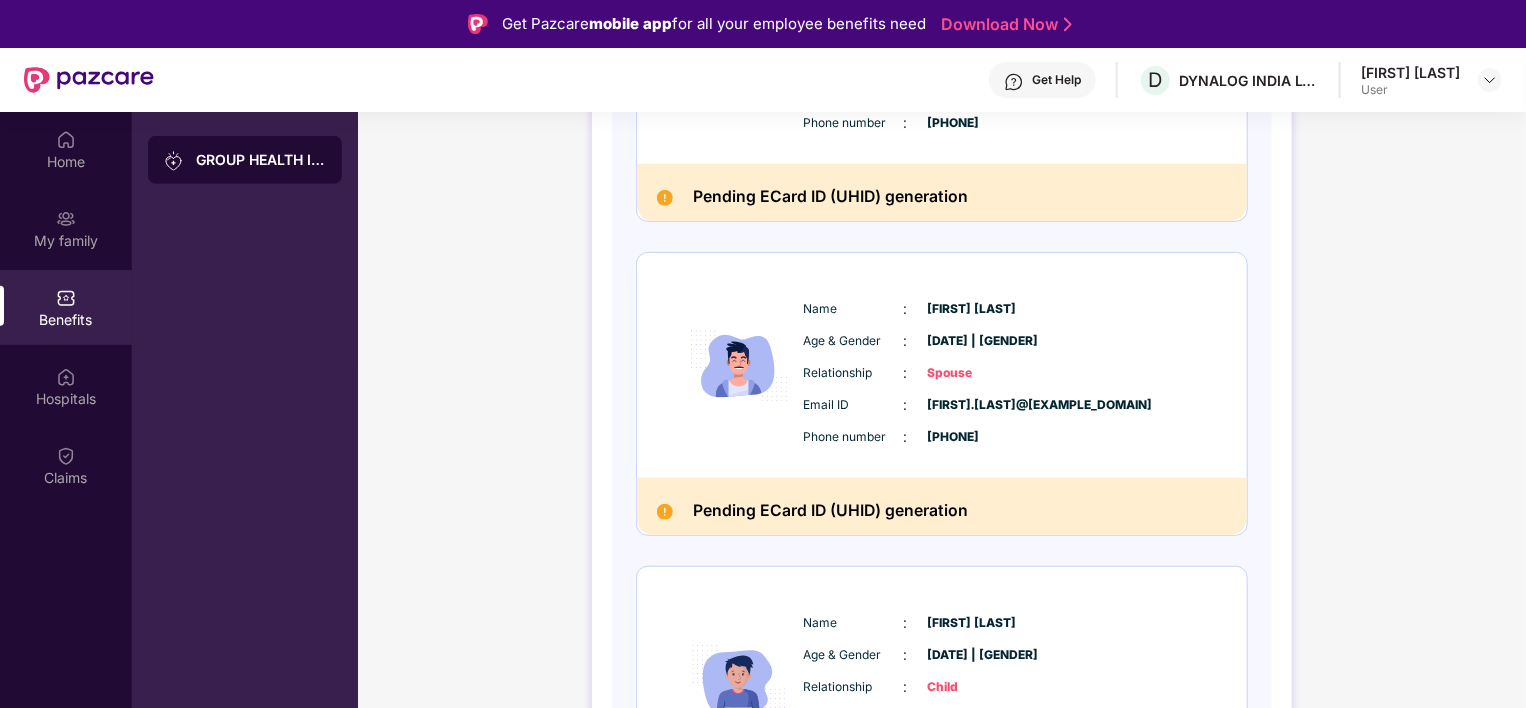 scroll, scrollTop: 620, scrollLeft: 0, axis: vertical 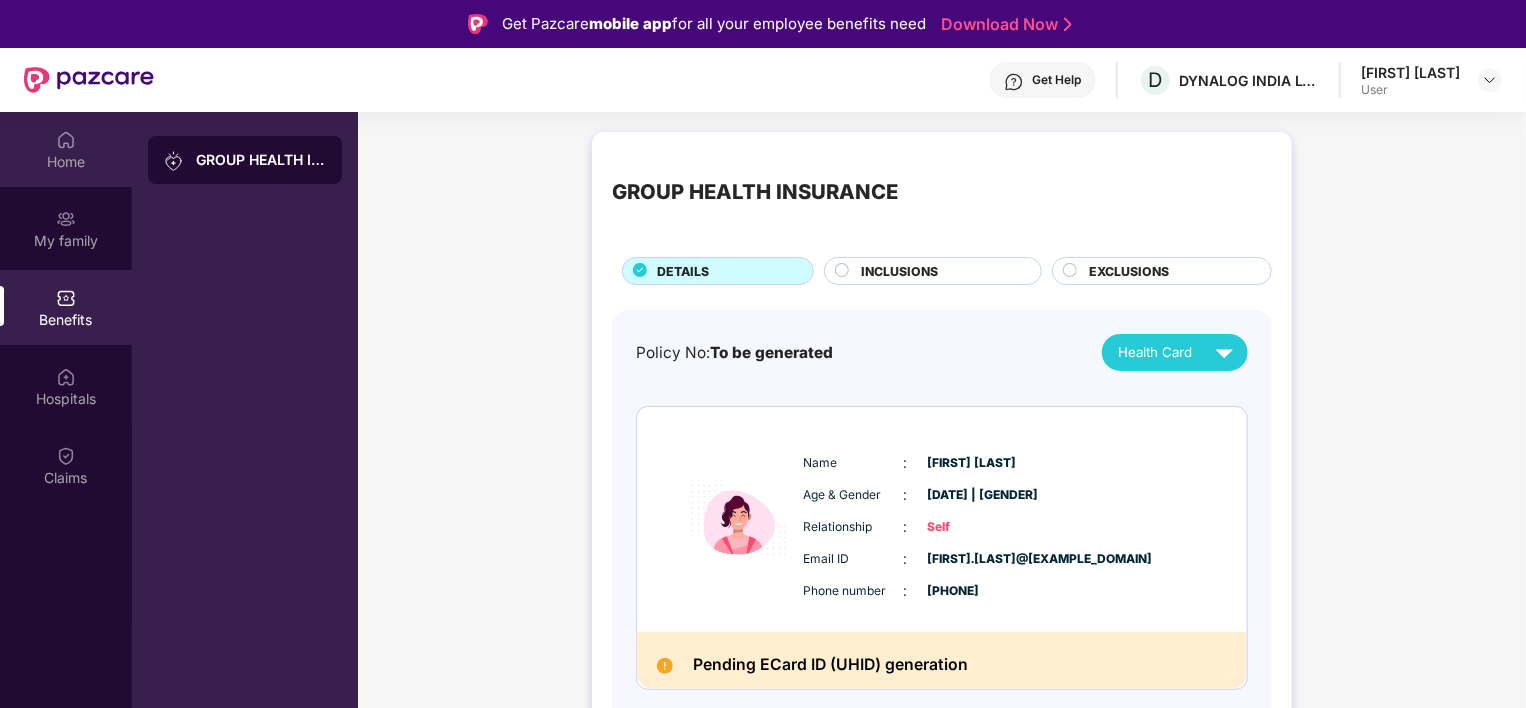 click on "Home" at bounding box center (66, 162) 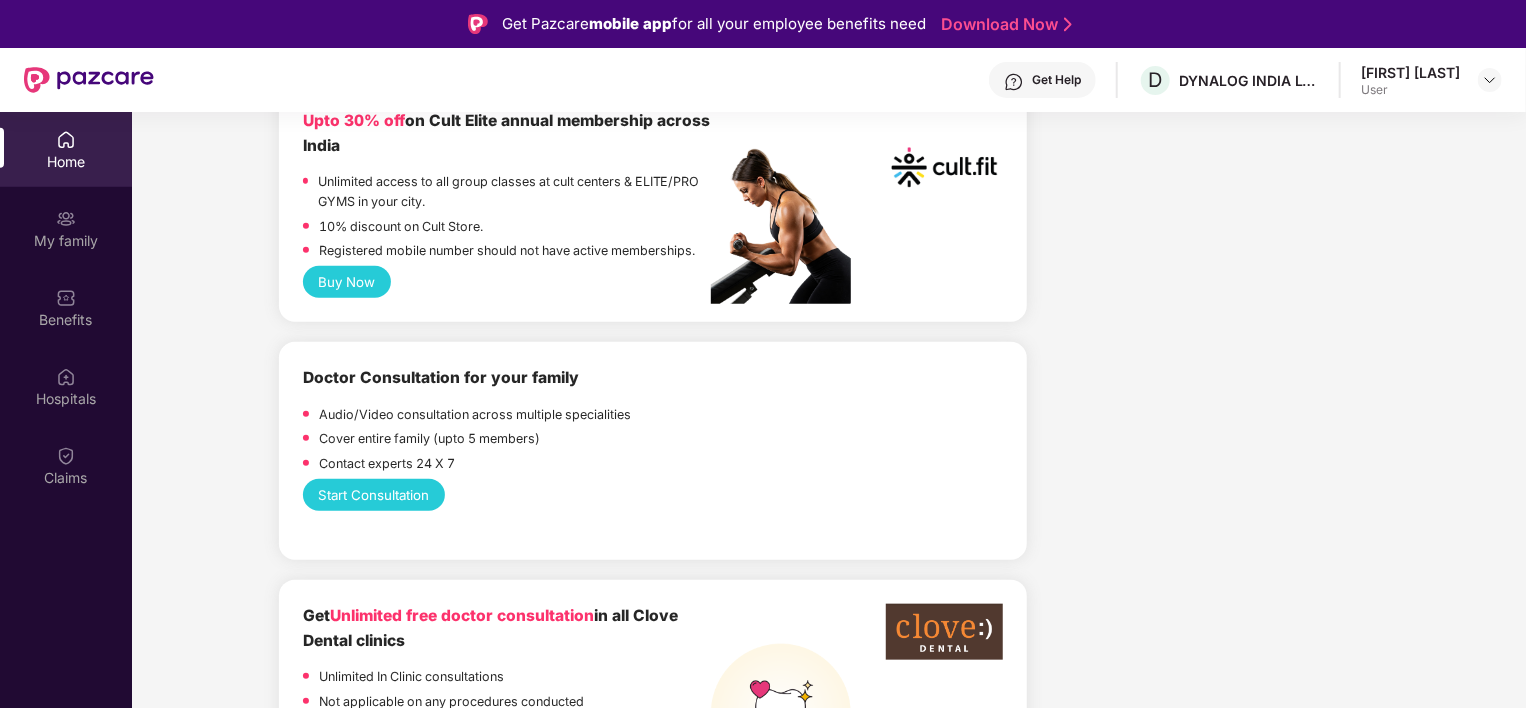 scroll, scrollTop: 0, scrollLeft: 0, axis: both 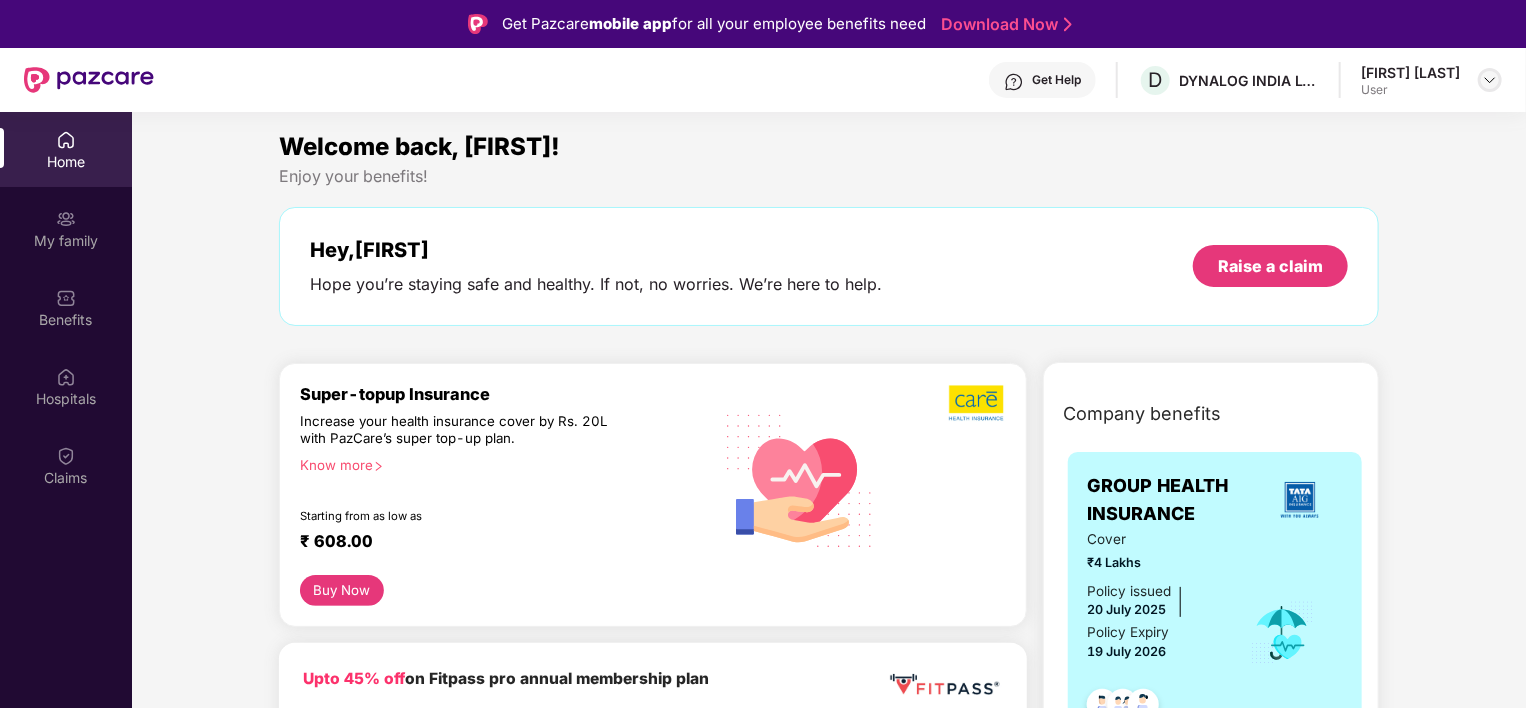 click at bounding box center (1490, 80) 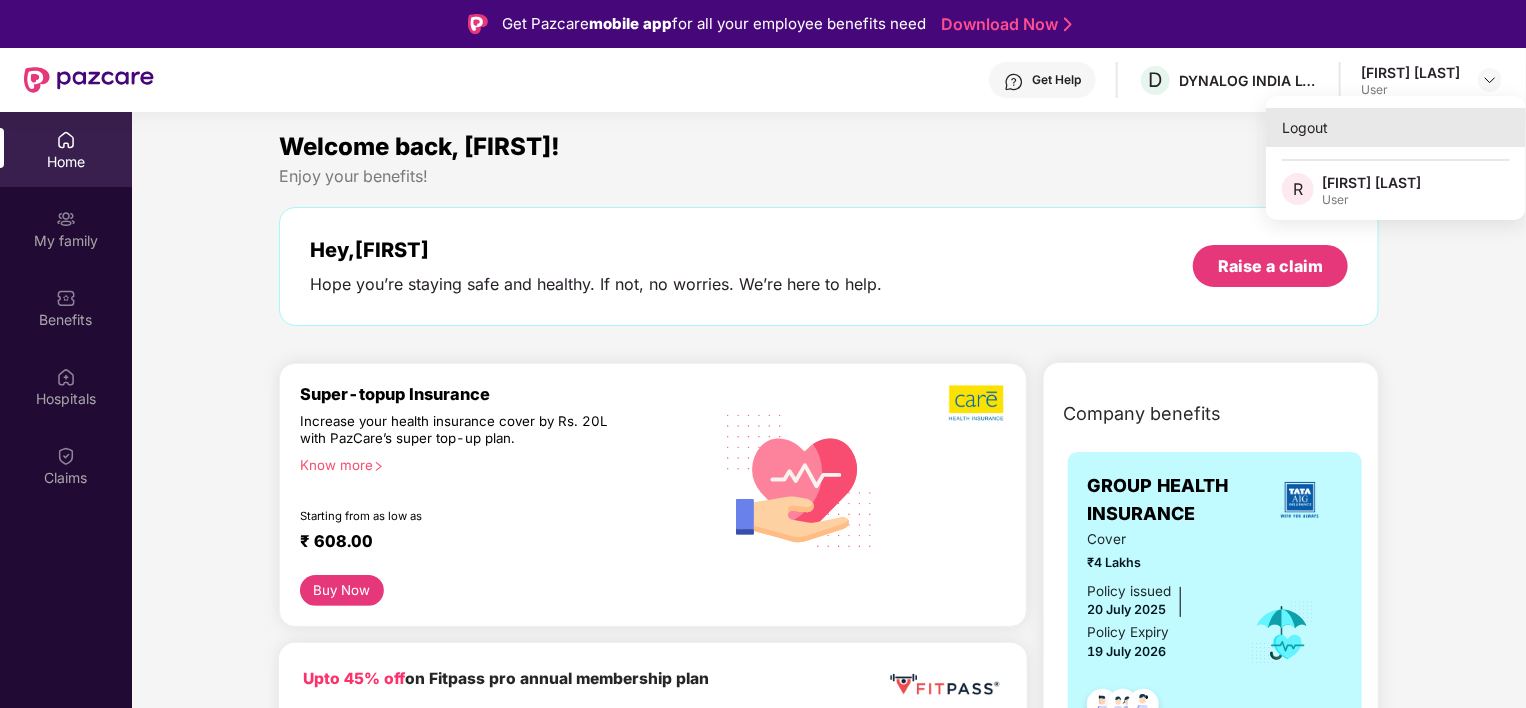 click on "Logout" at bounding box center [1396, 127] 